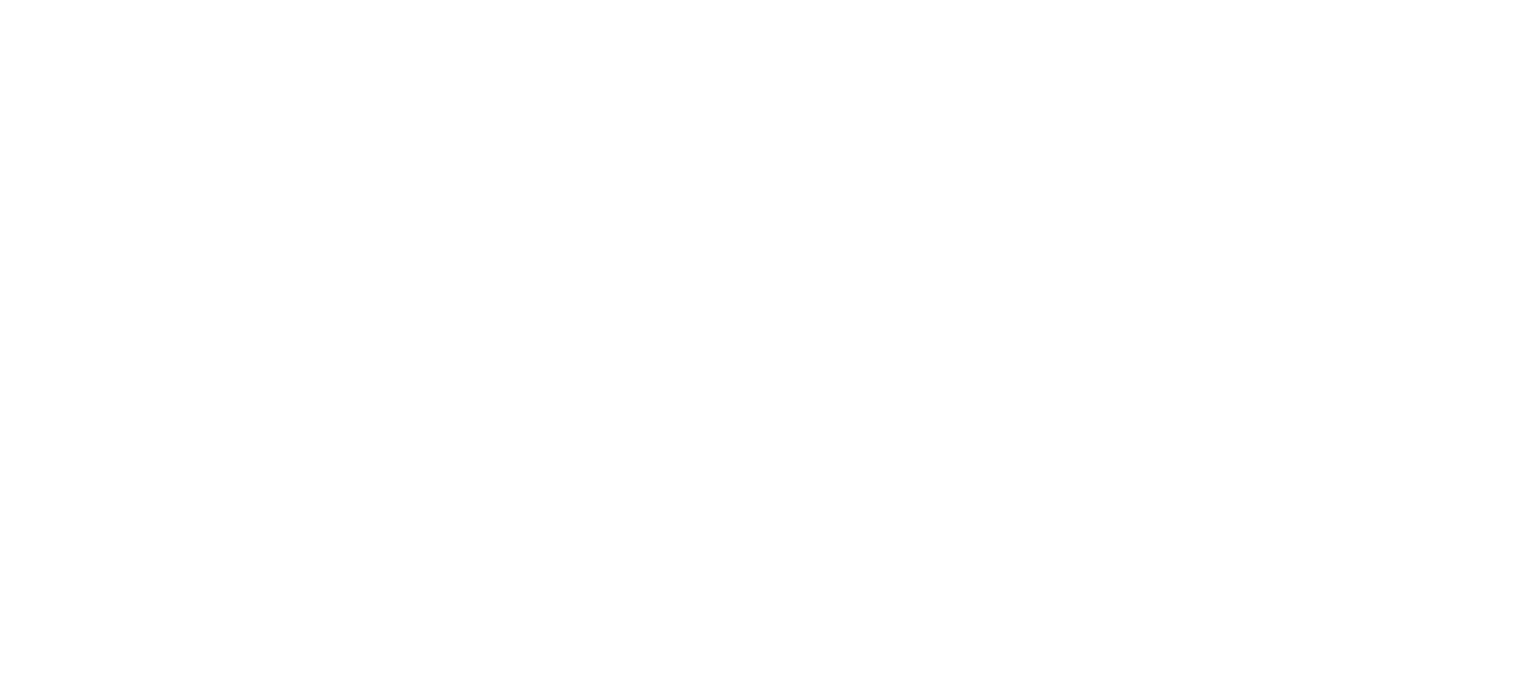 scroll, scrollTop: 0, scrollLeft: 0, axis: both 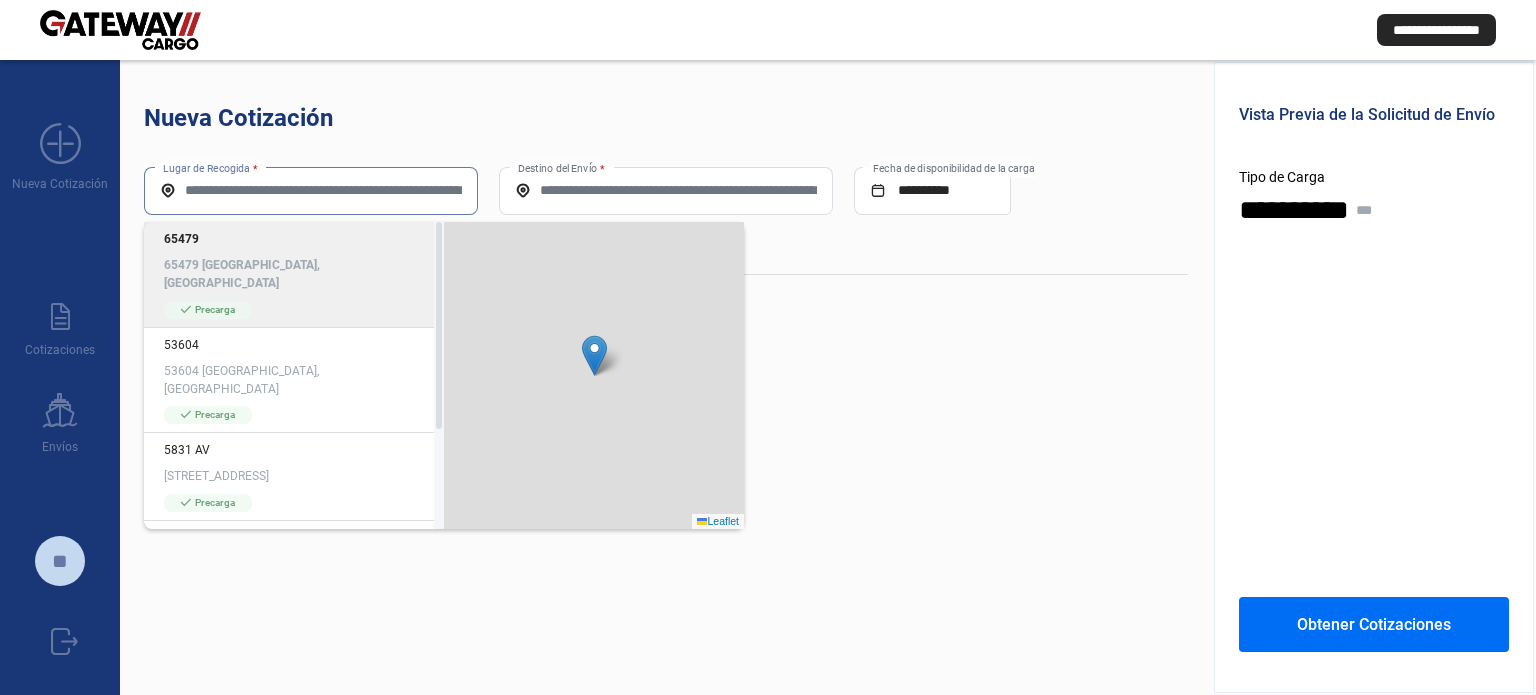 click on "Lugar de Recogida *" at bounding box center [311, 190] 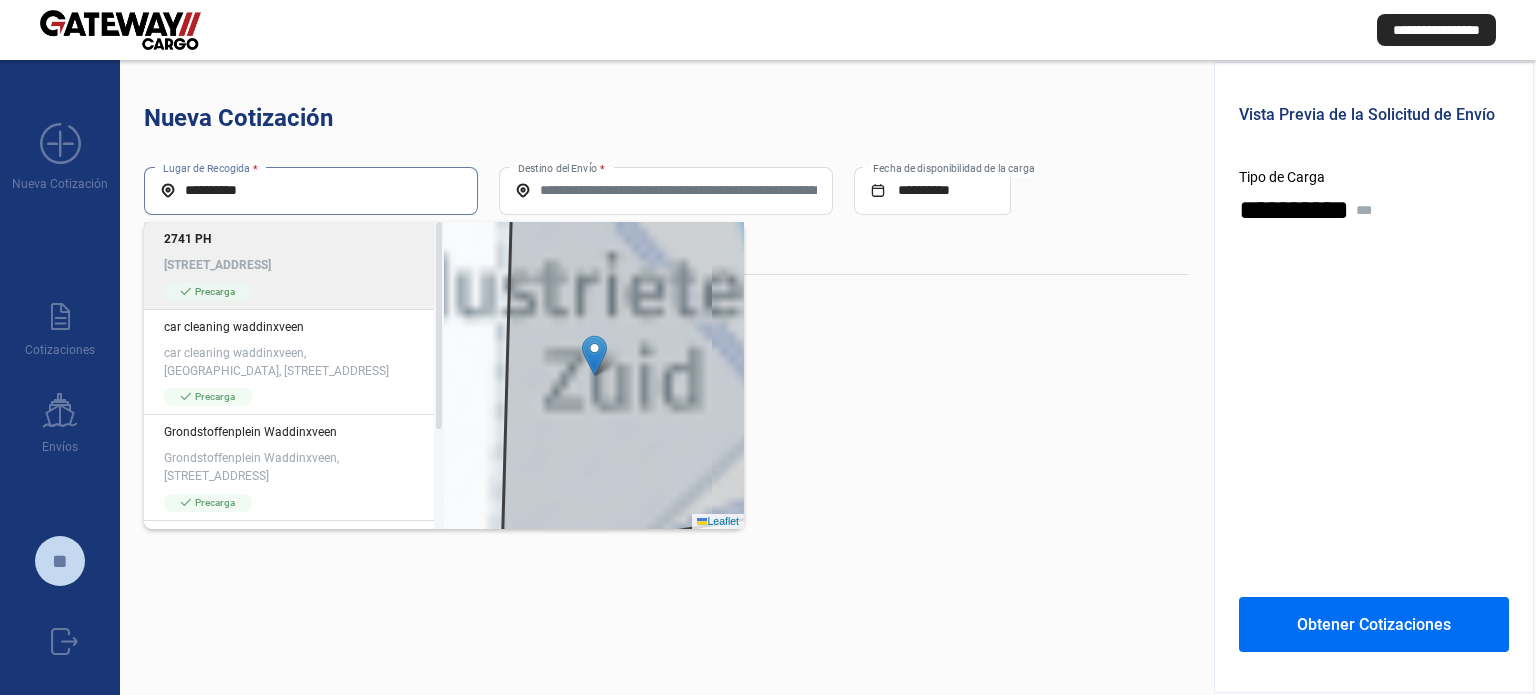 click on "[STREET_ADDRESS]" 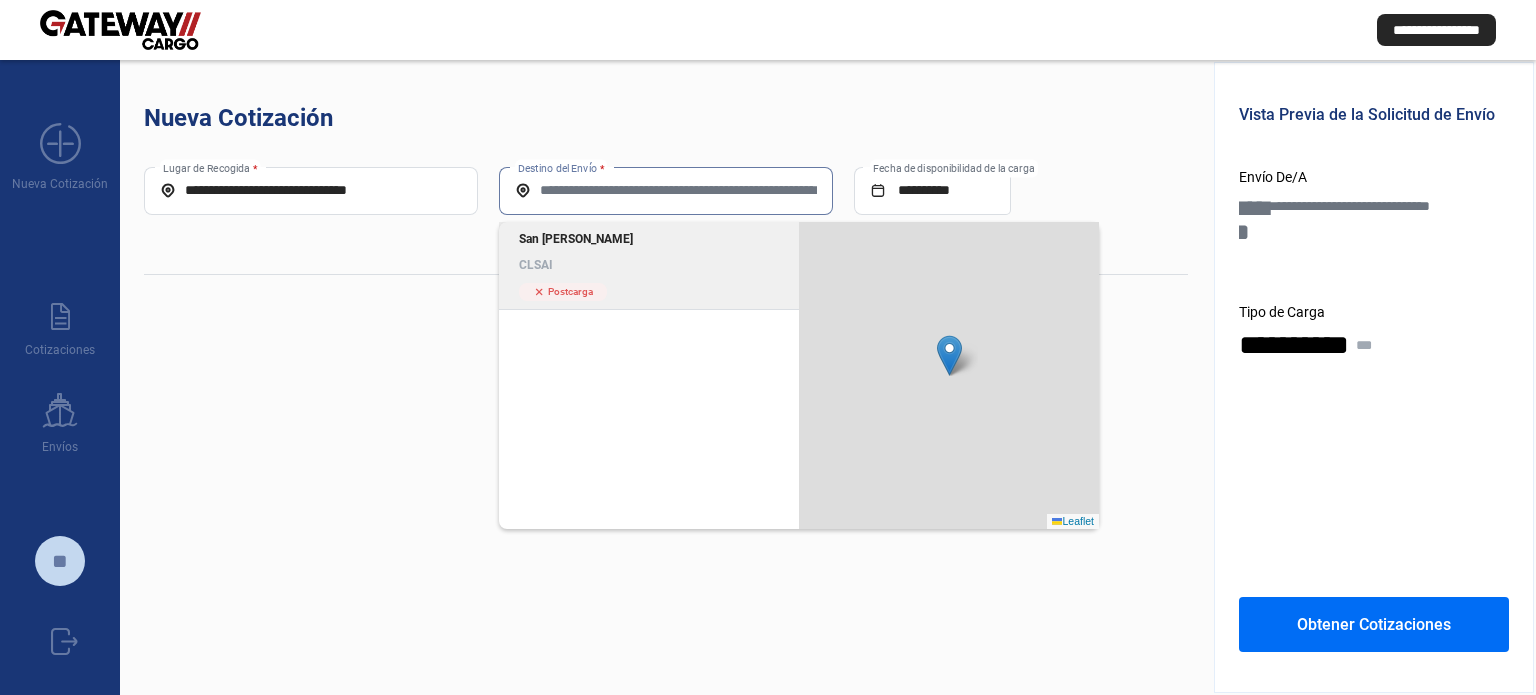 click on "Destino del Envío *" at bounding box center [666, 190] 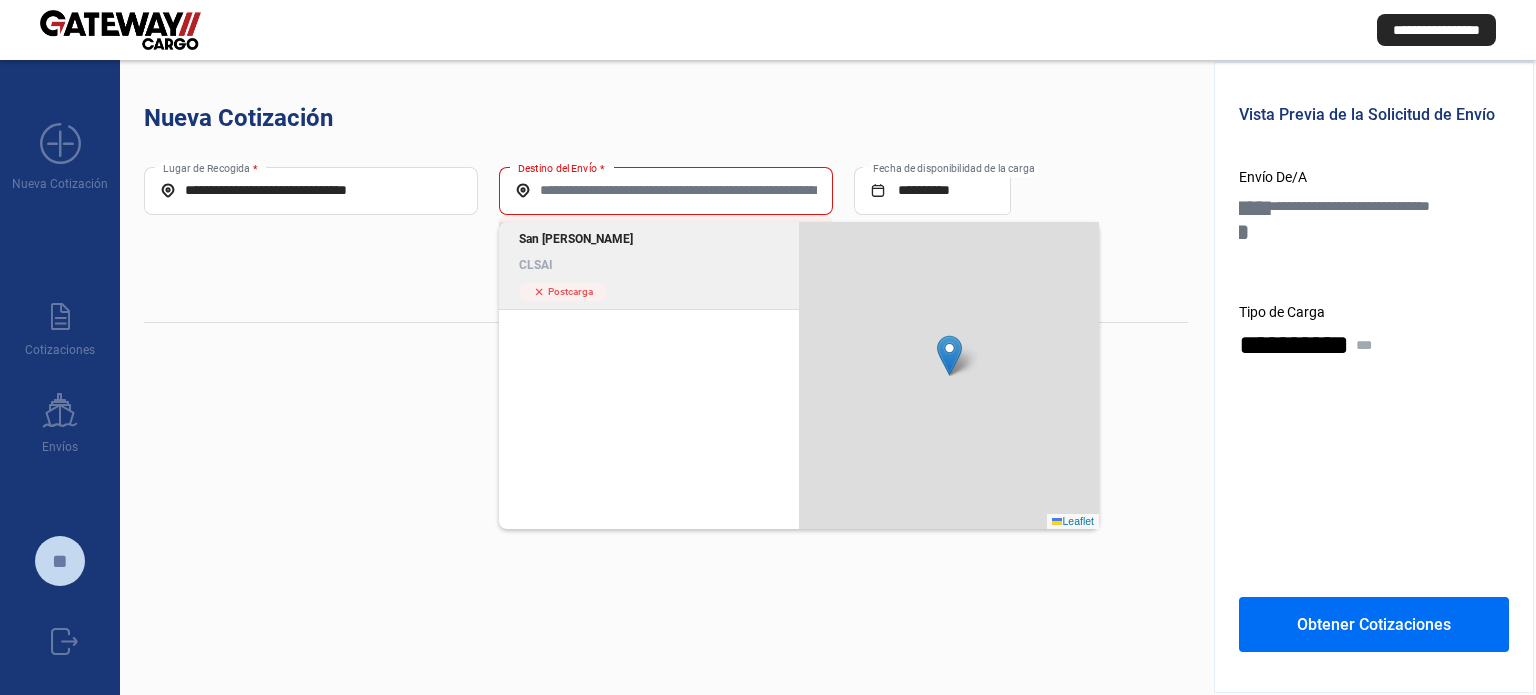 click on "CLSAI" 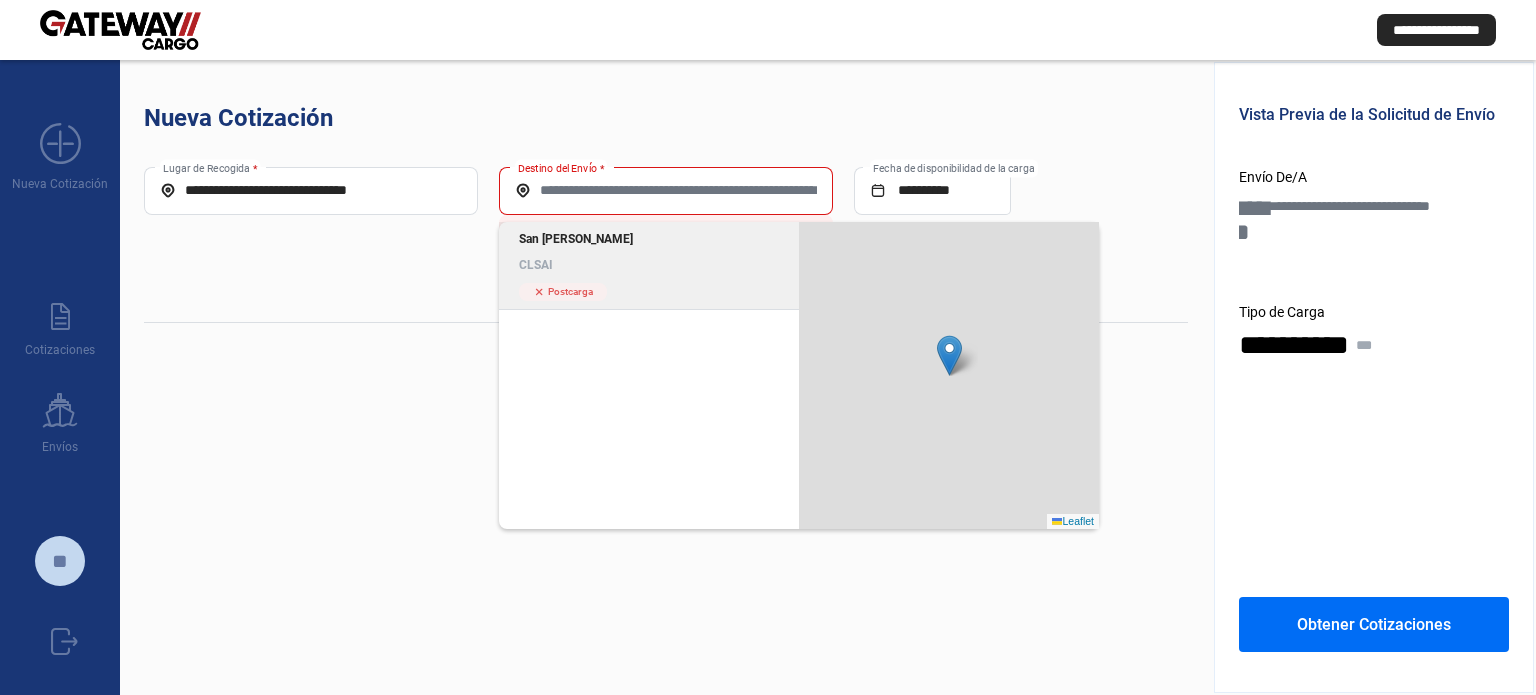 type on "*****" 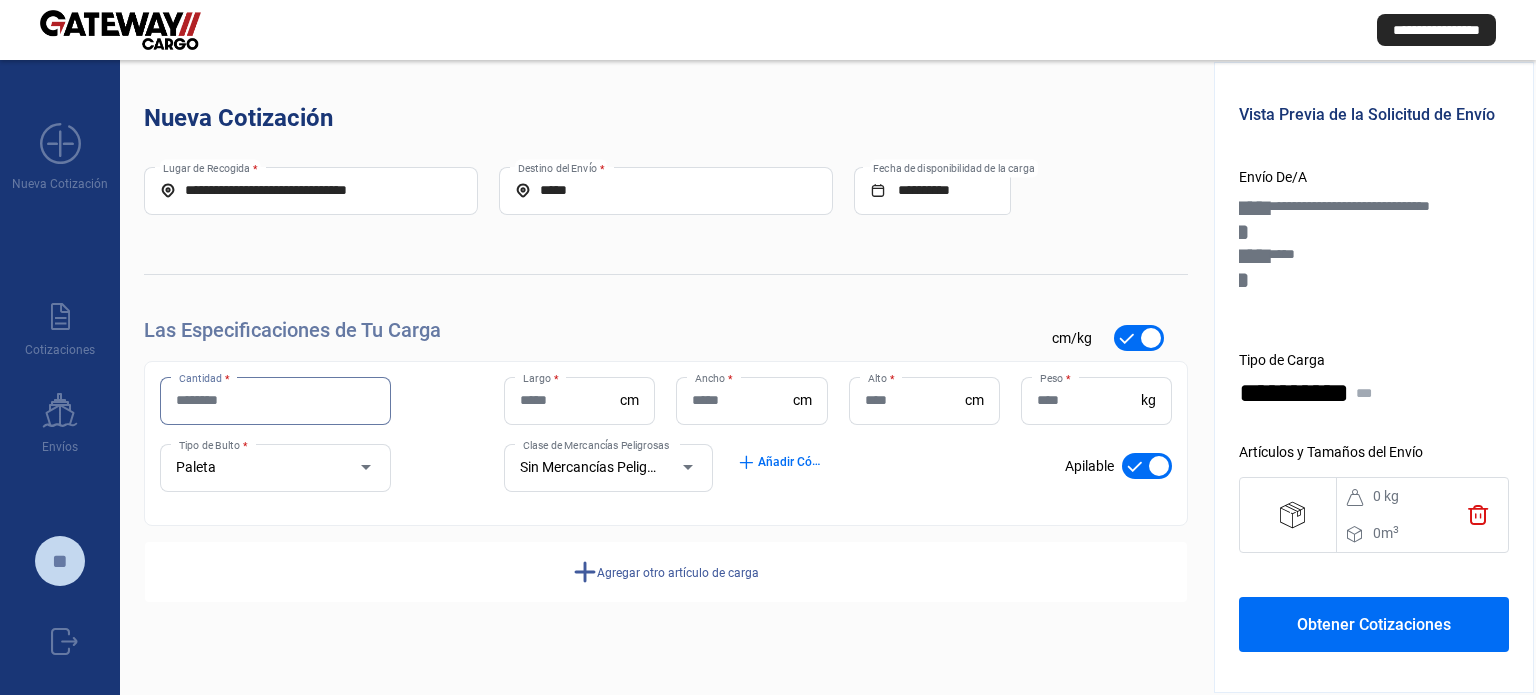 click on "Cantidad *" at bounding box center [275, 400] 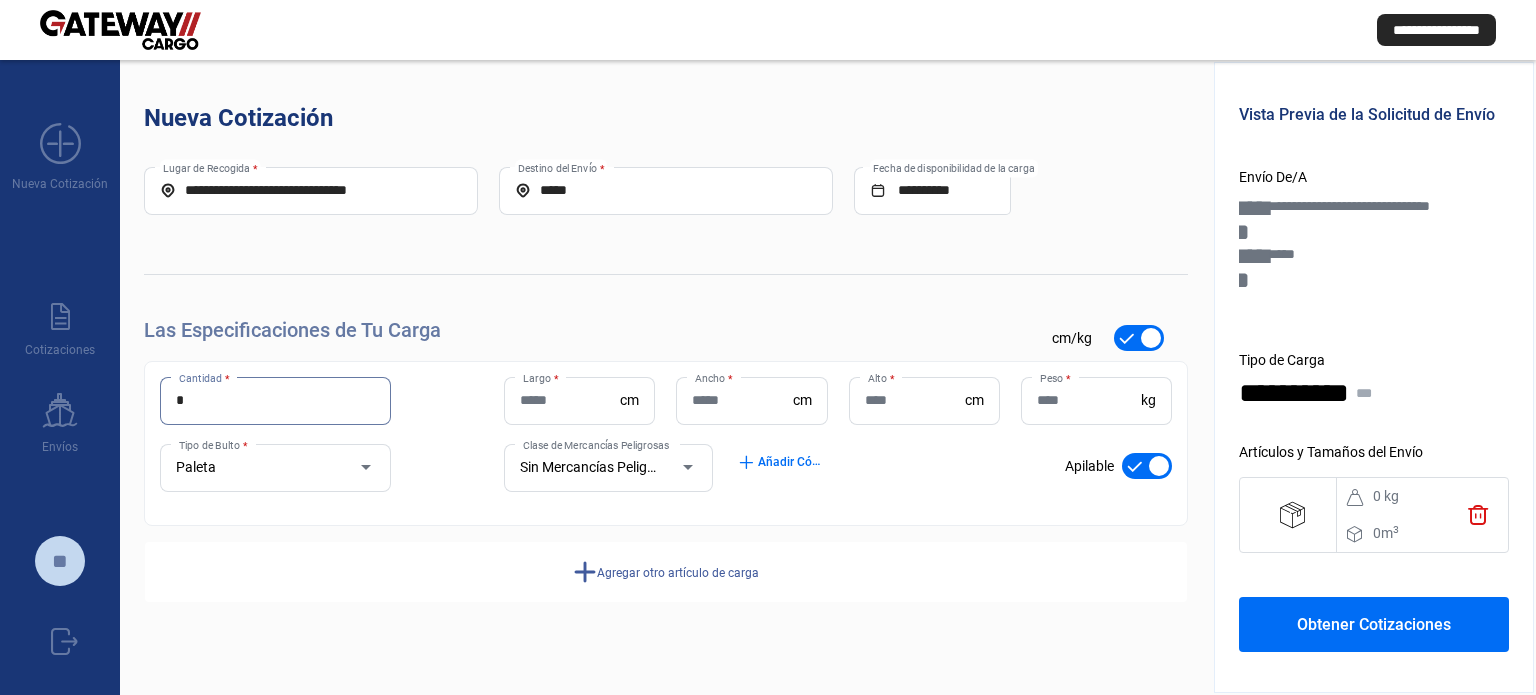 type on "*" 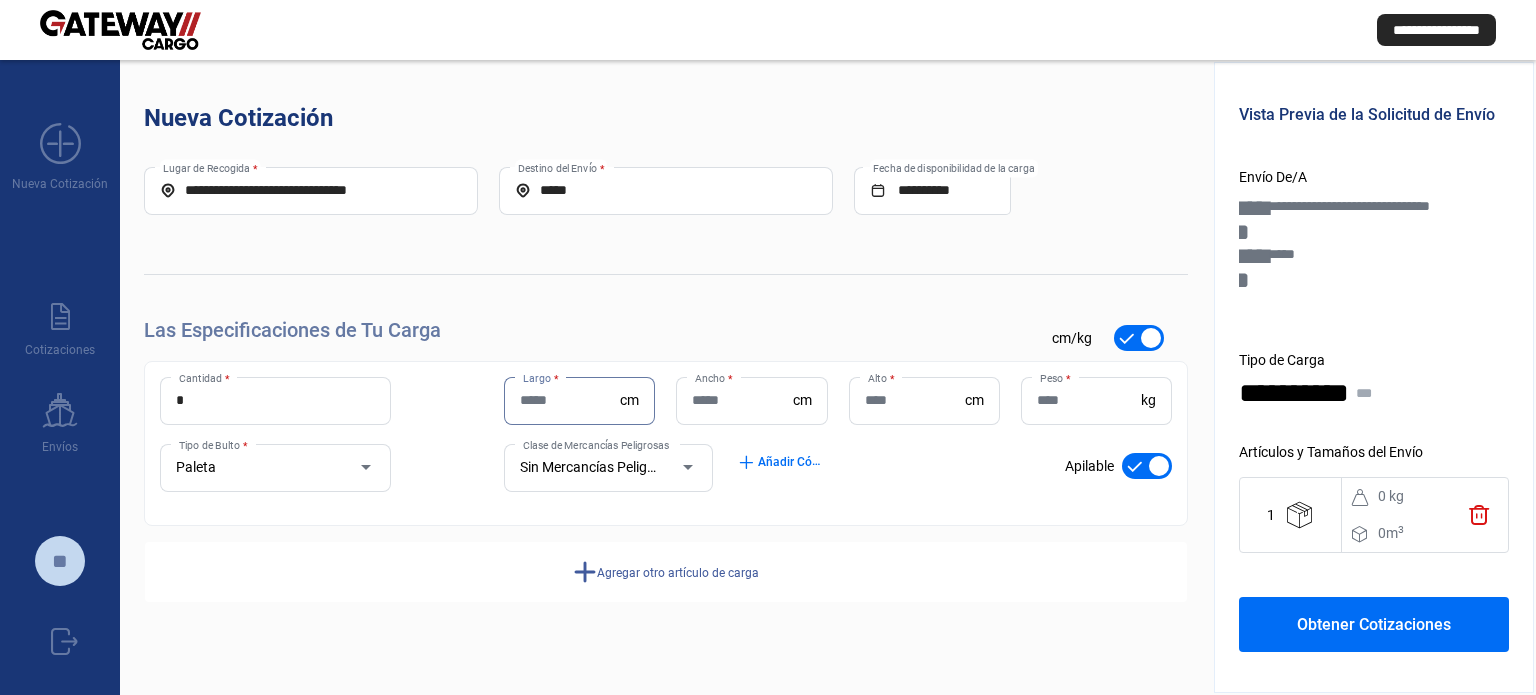 click on "Largo  *" at bounding box center [570, 400] 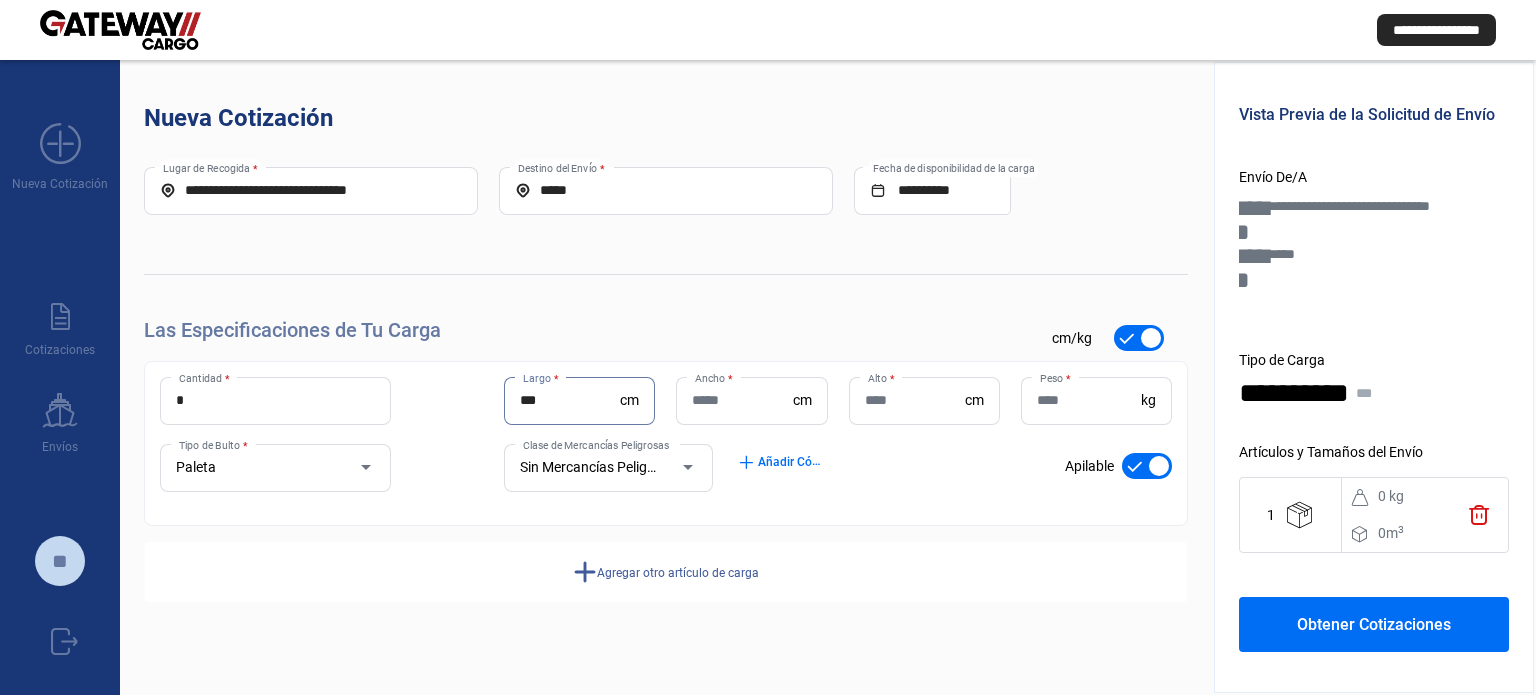 type on "***" 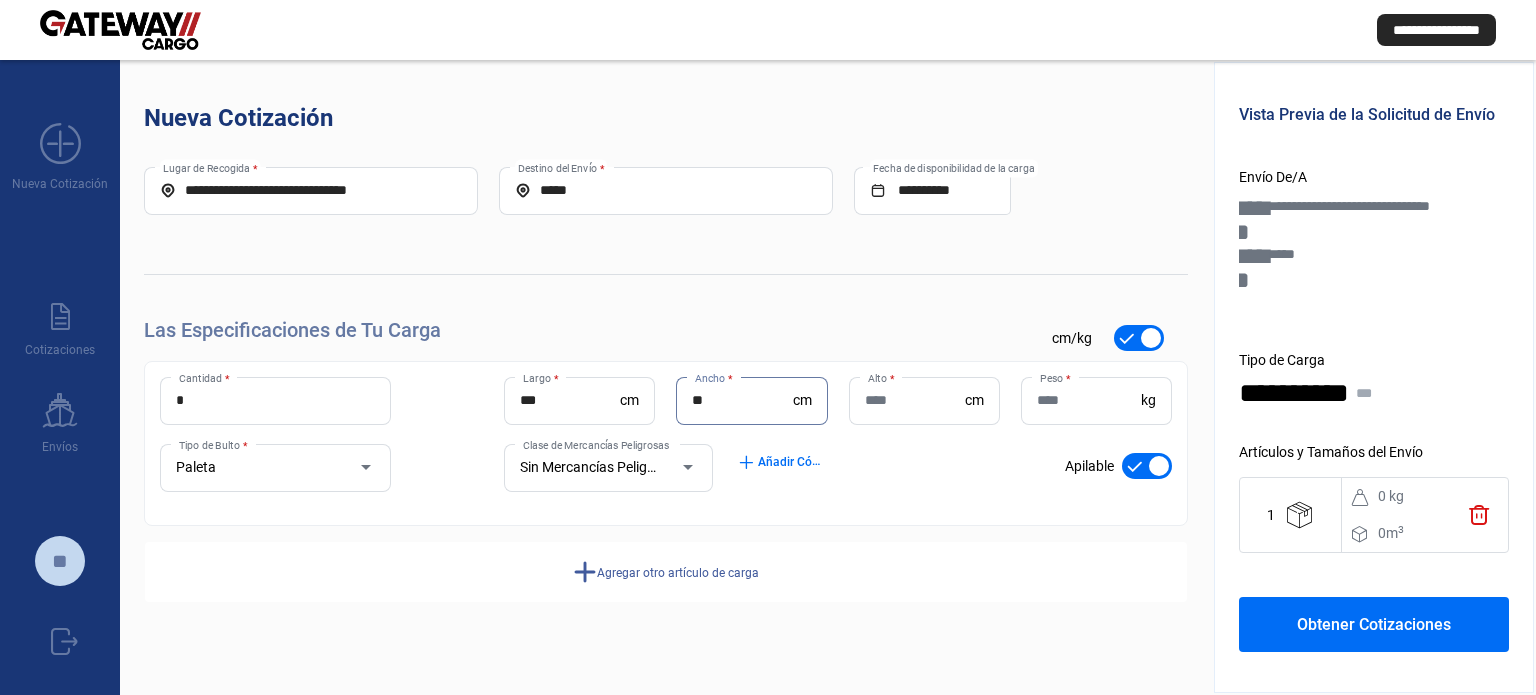 type on "**" 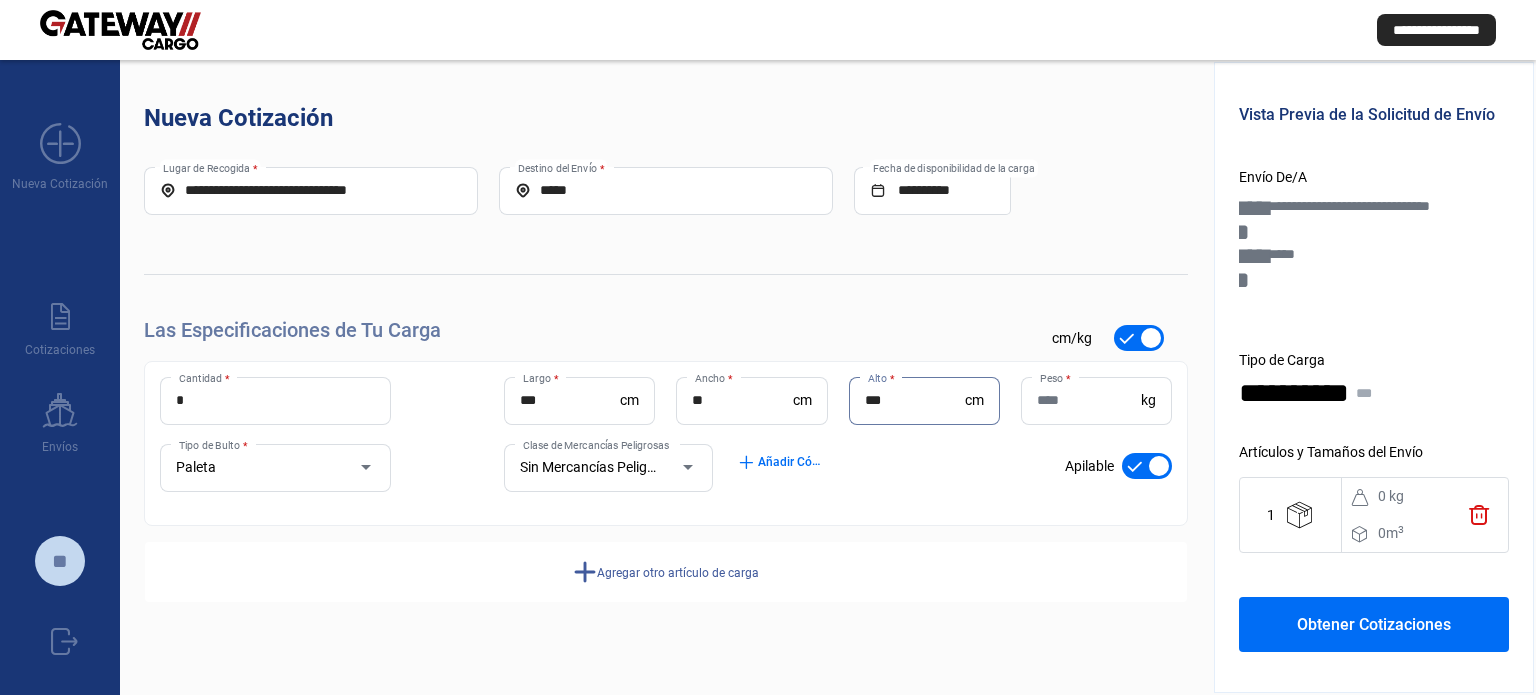type on "***" 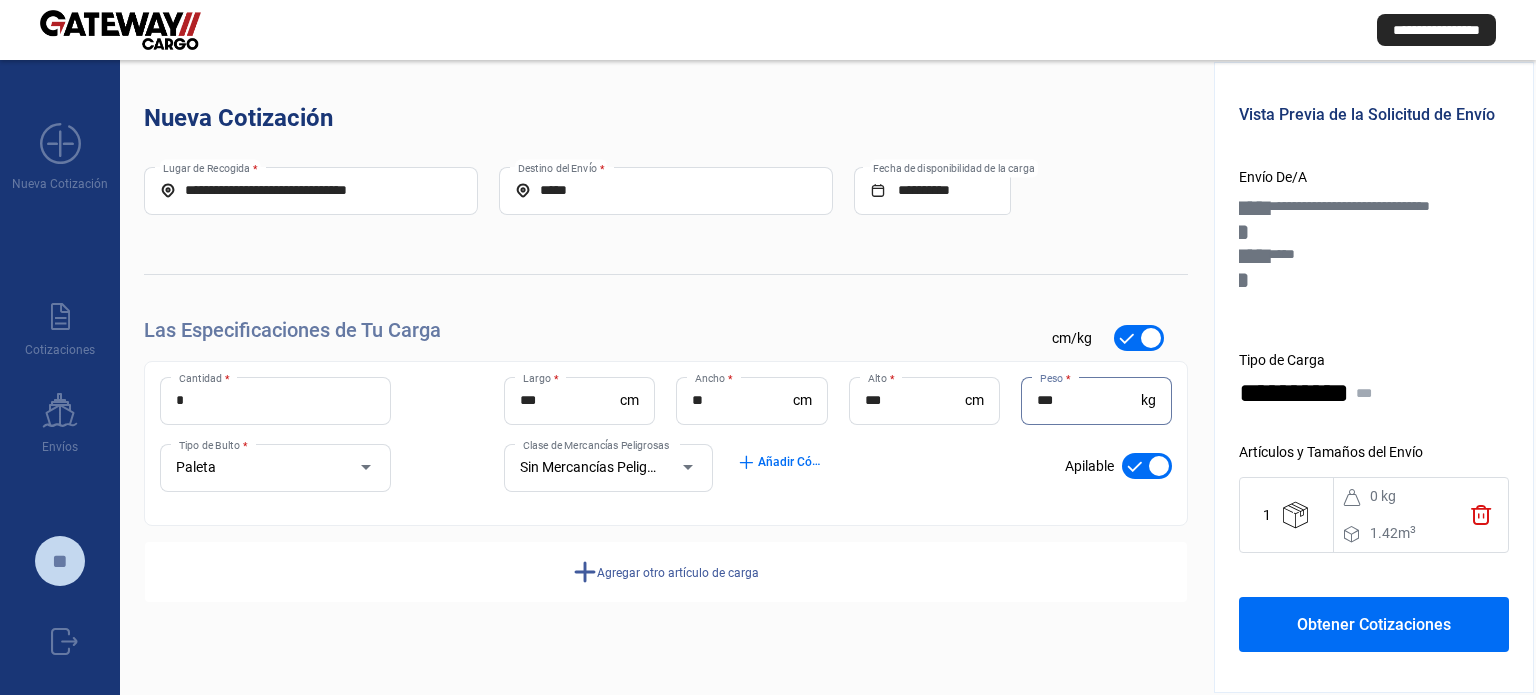 type on "***" 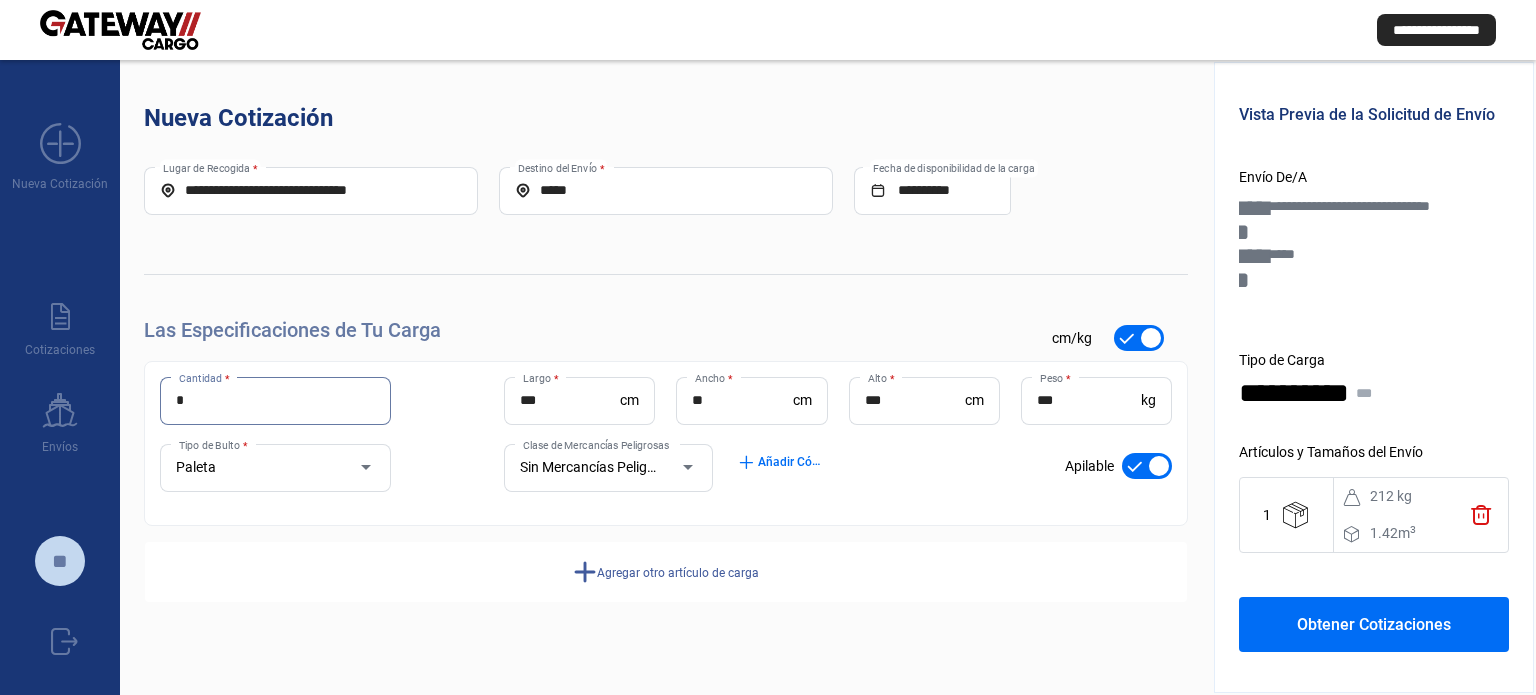 drag, startPoint x: 226, startPoint y: 398, endPoint x: 155, endPoint y: 411, distance: 72.18033 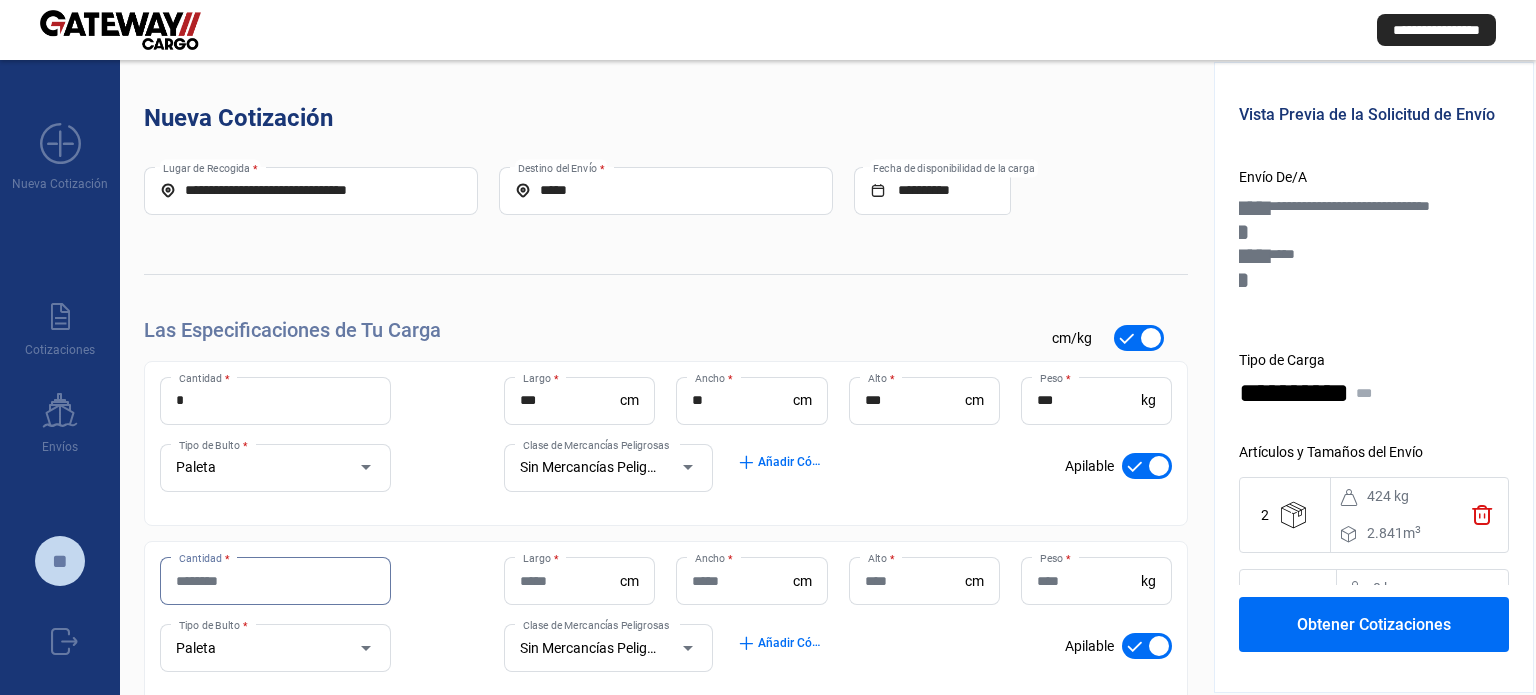 click on "Cantidad *" at bounding box center (275, 581) 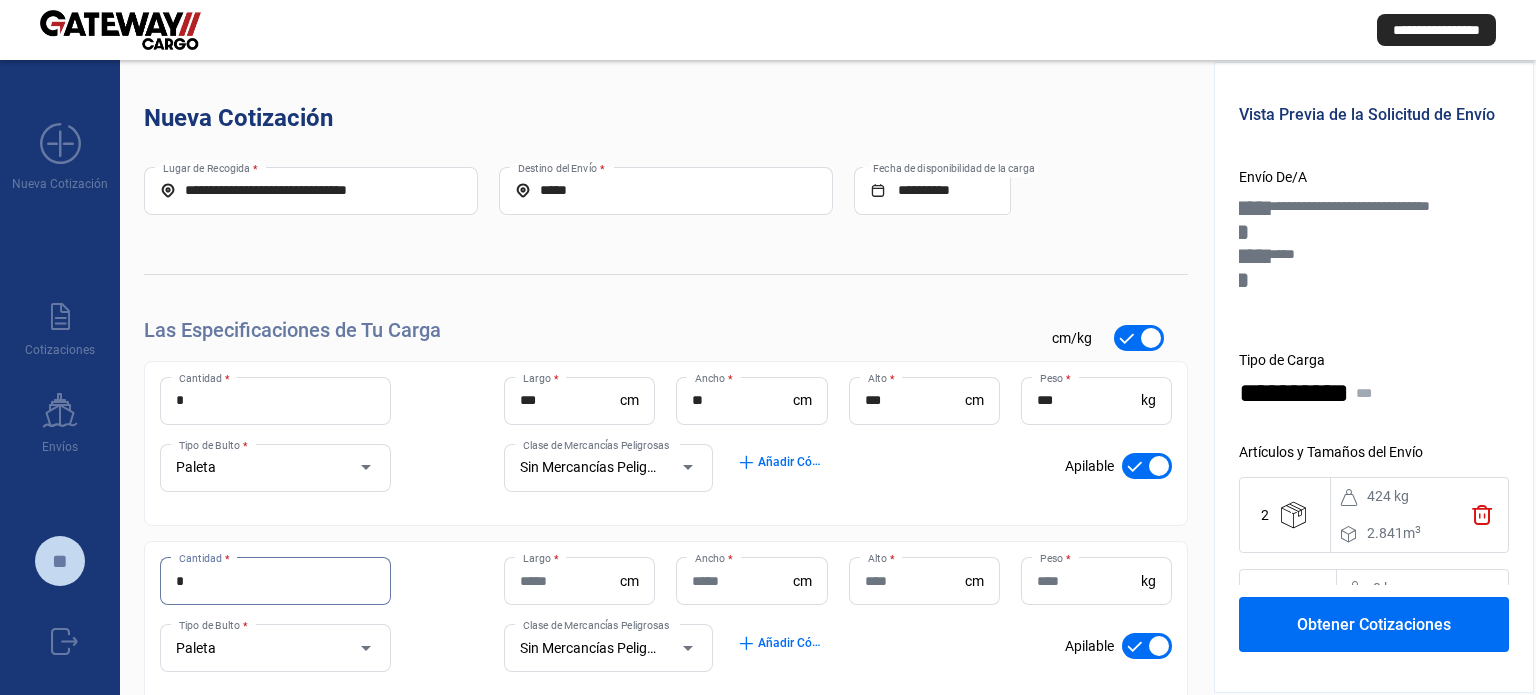 type on "*" 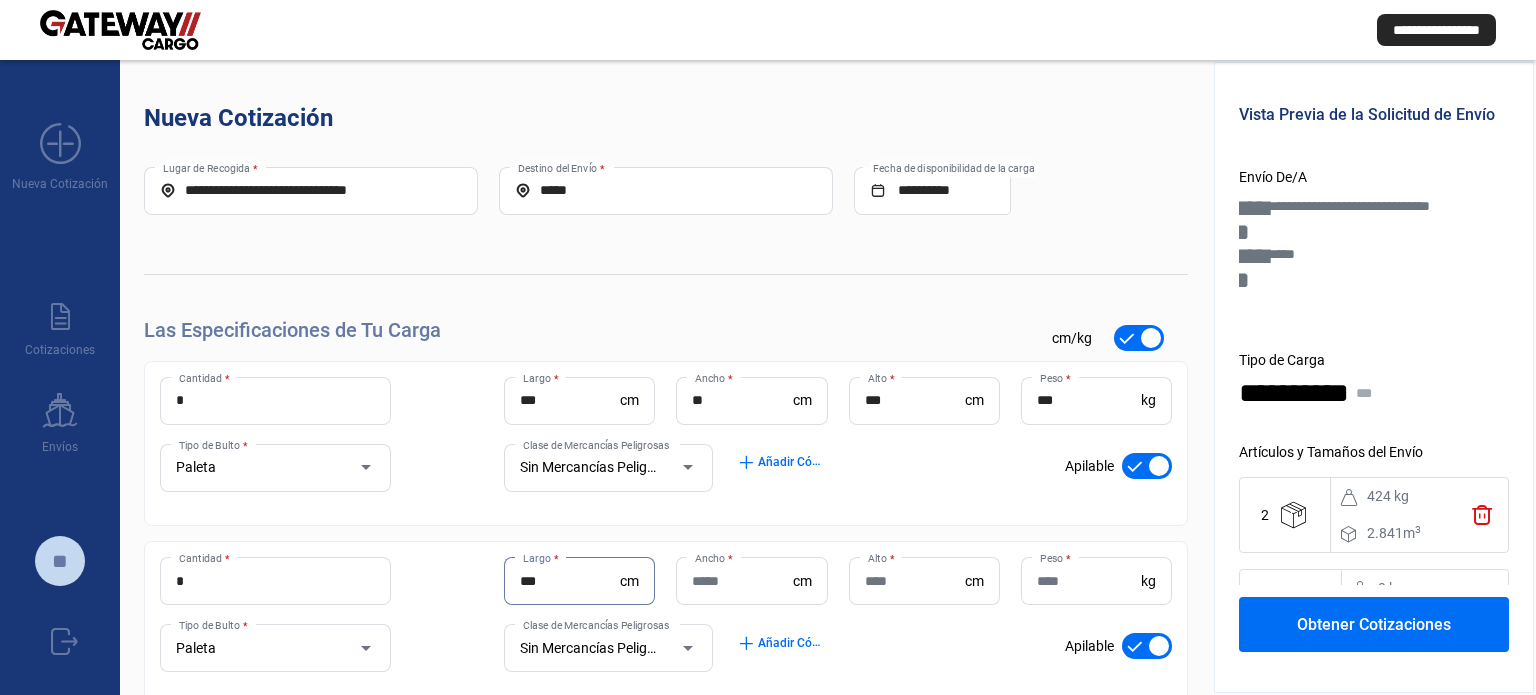 type on "***" 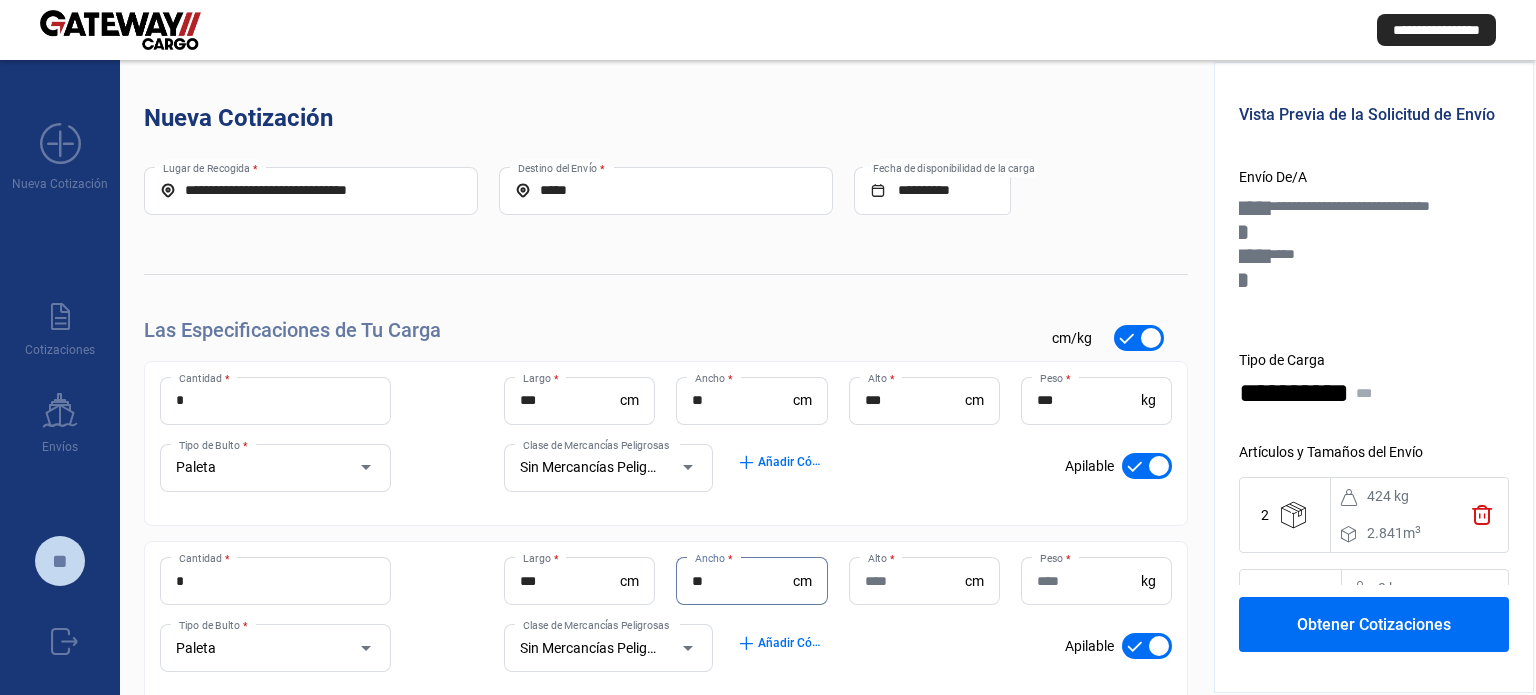type on "**" 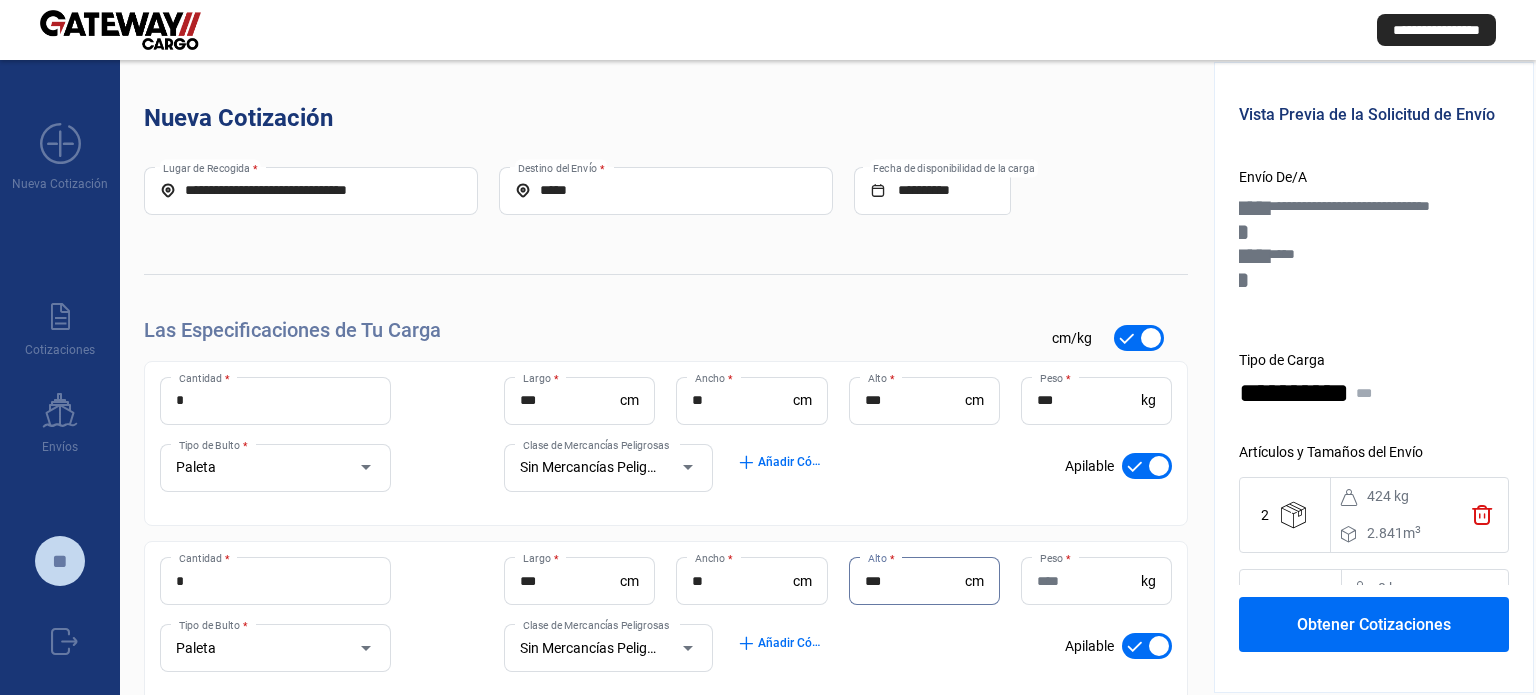 type on "***" 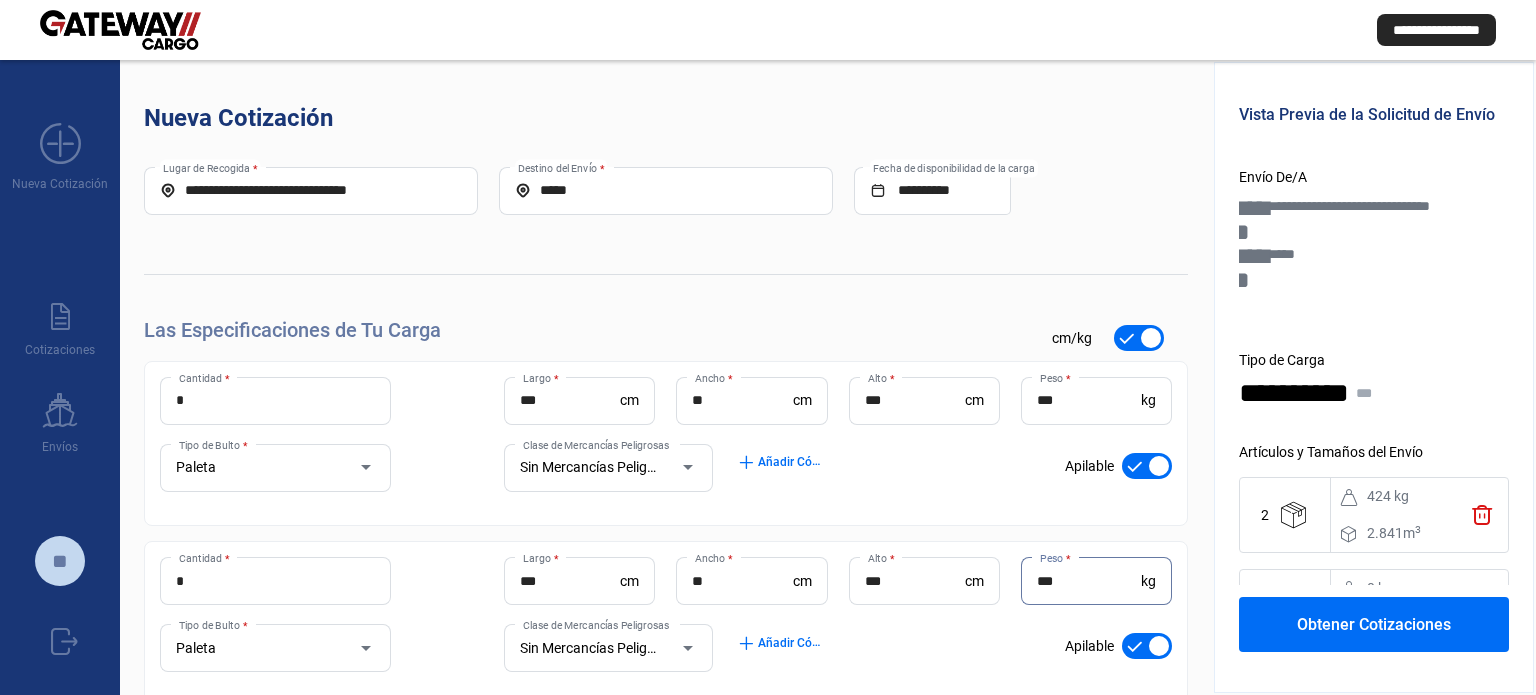 type on "***" 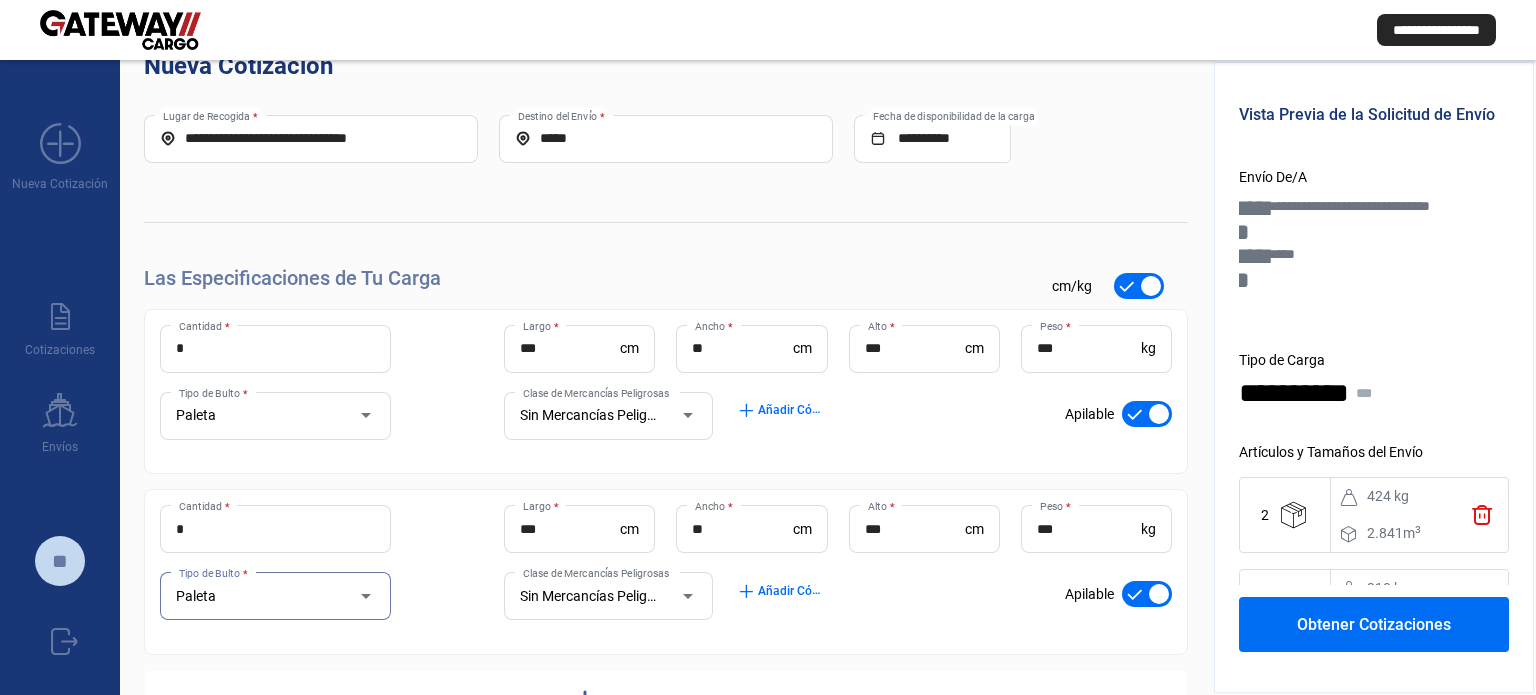 scroll, scrollTop: 128, scrollLeft: 0, axis: vertical 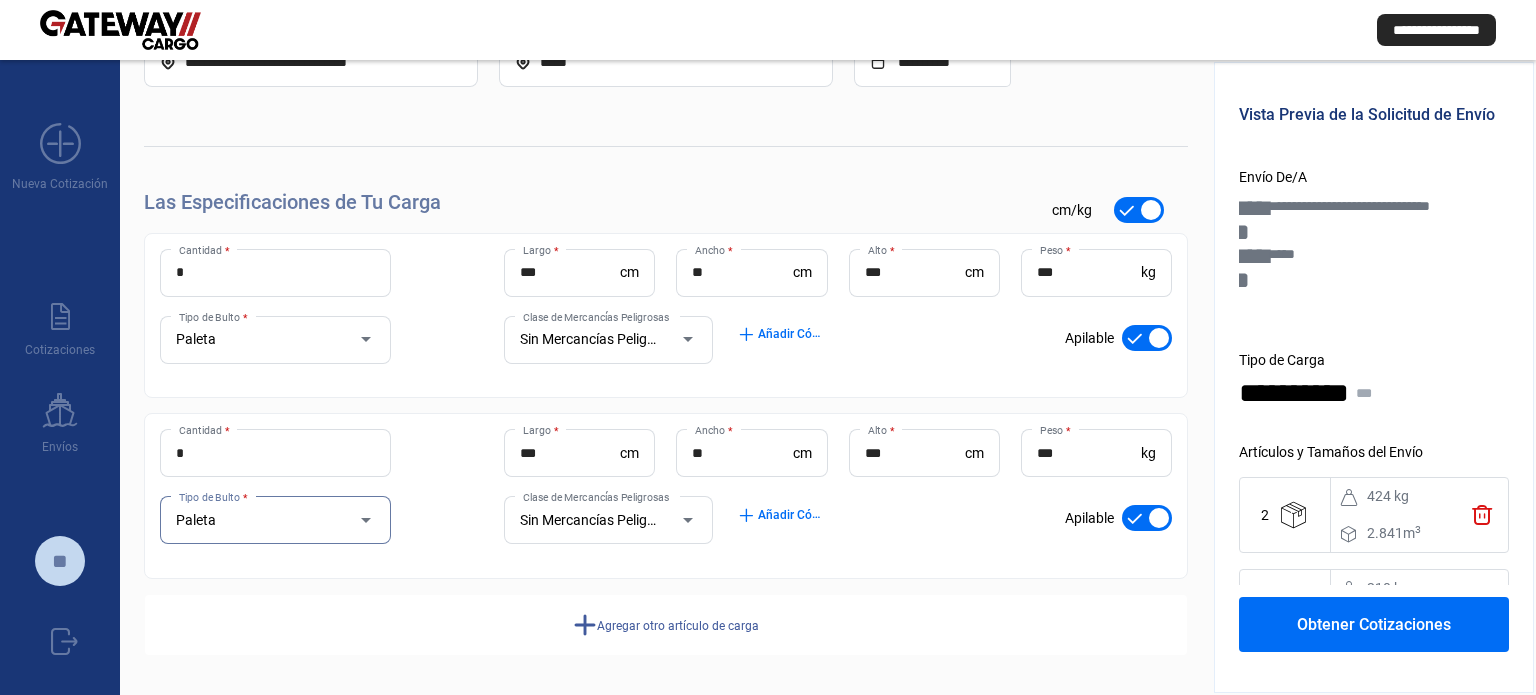 click on "Agregar otro artículo de carga" 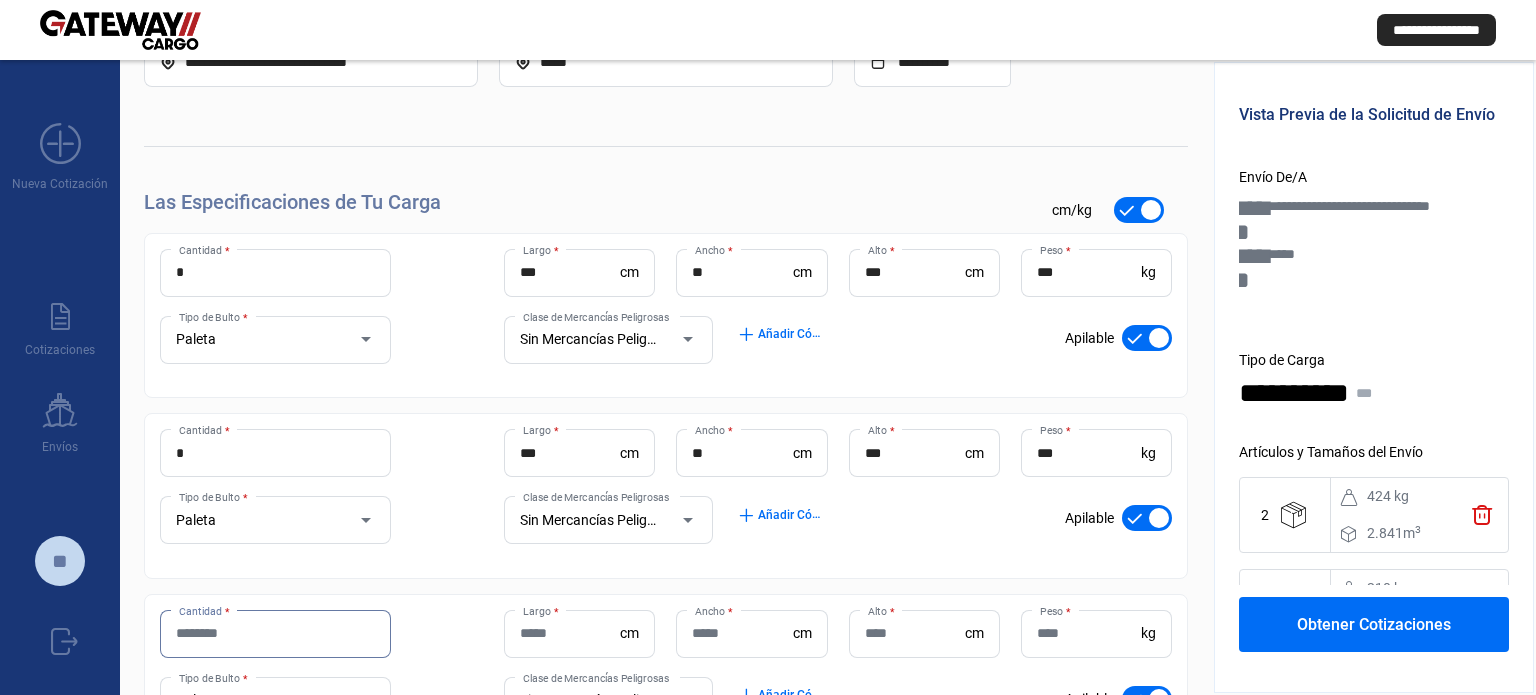 click on "Cantidad *" at bounding box center (275, 633) 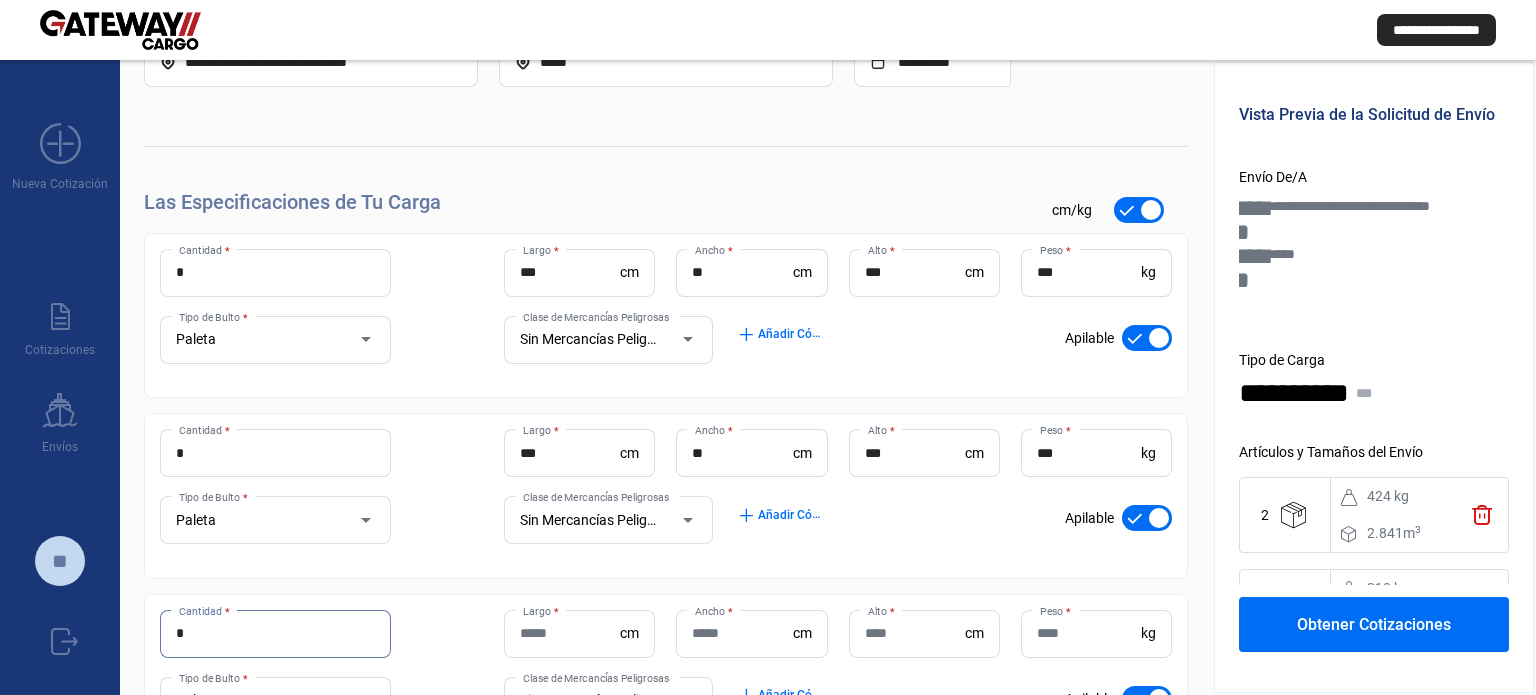 type on "*" 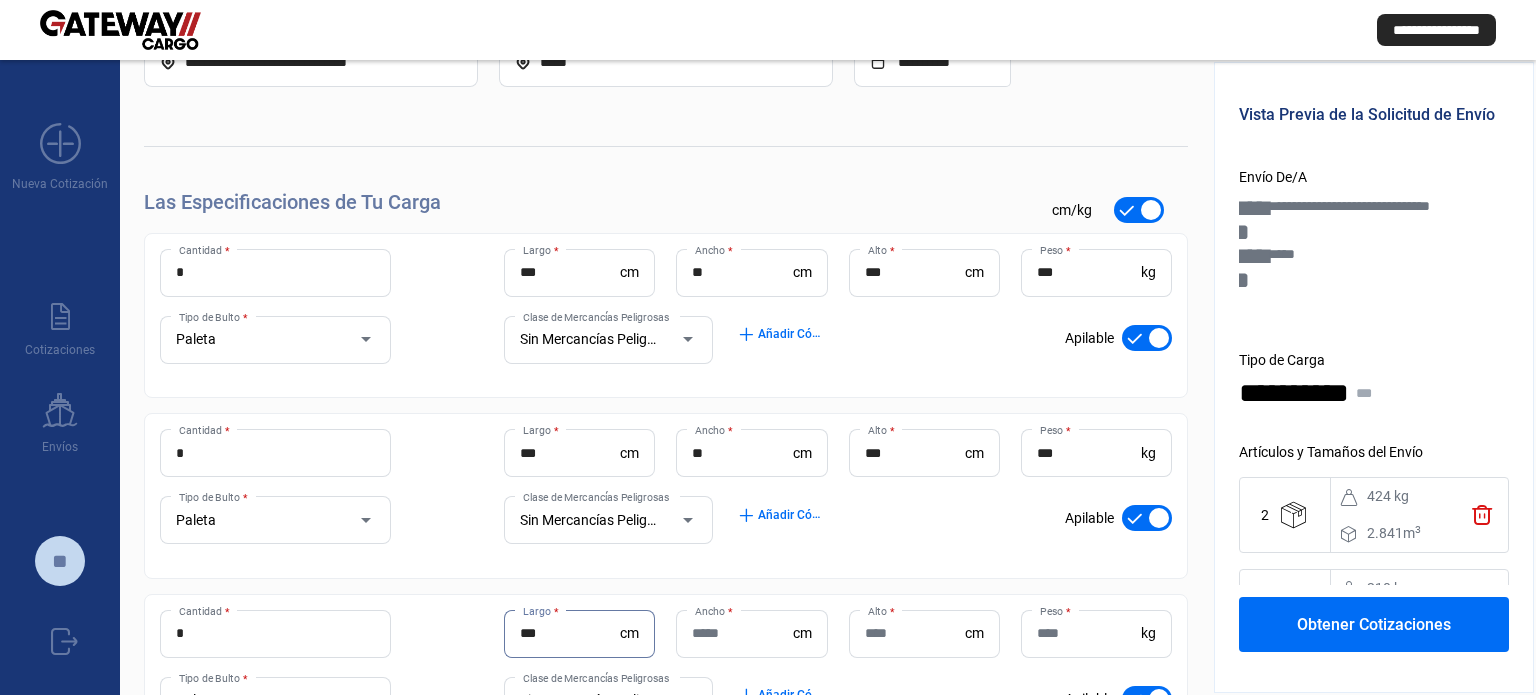 type on "***" 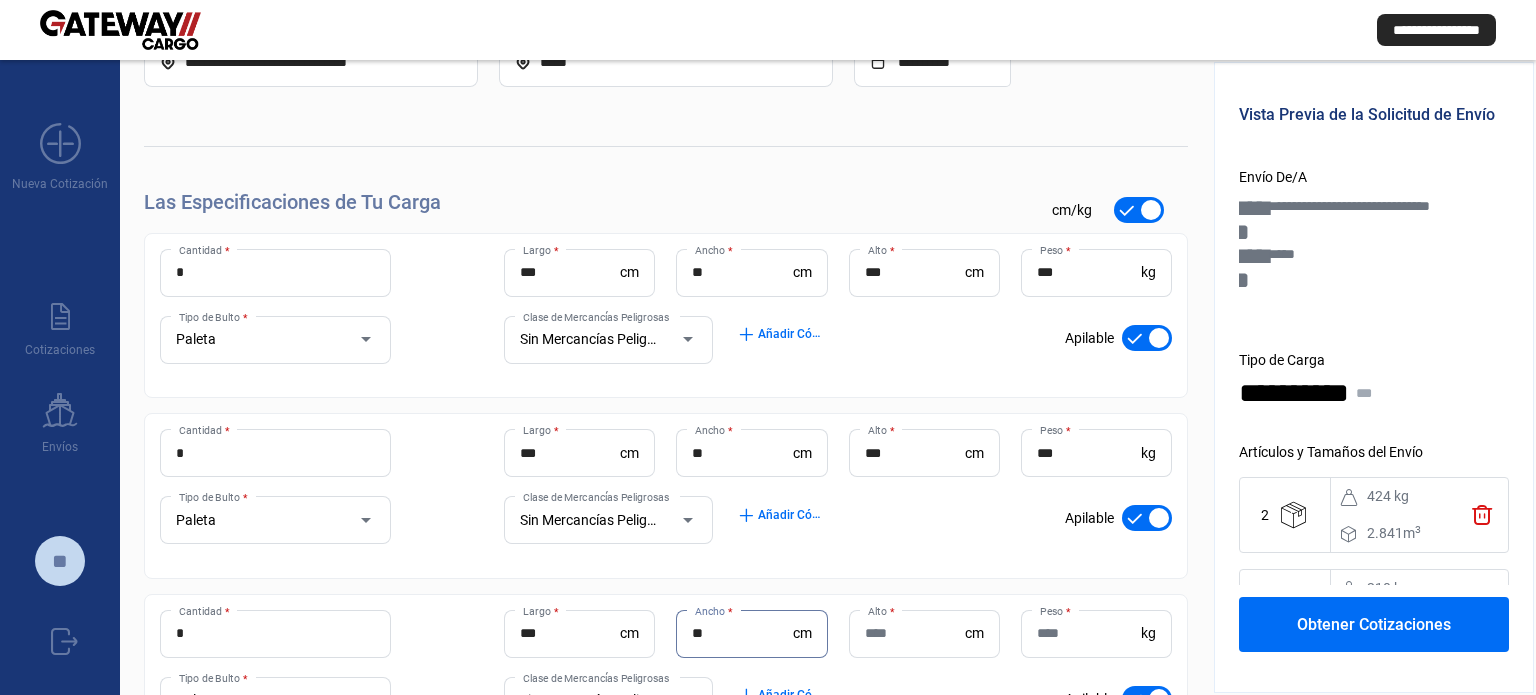 type on "**" 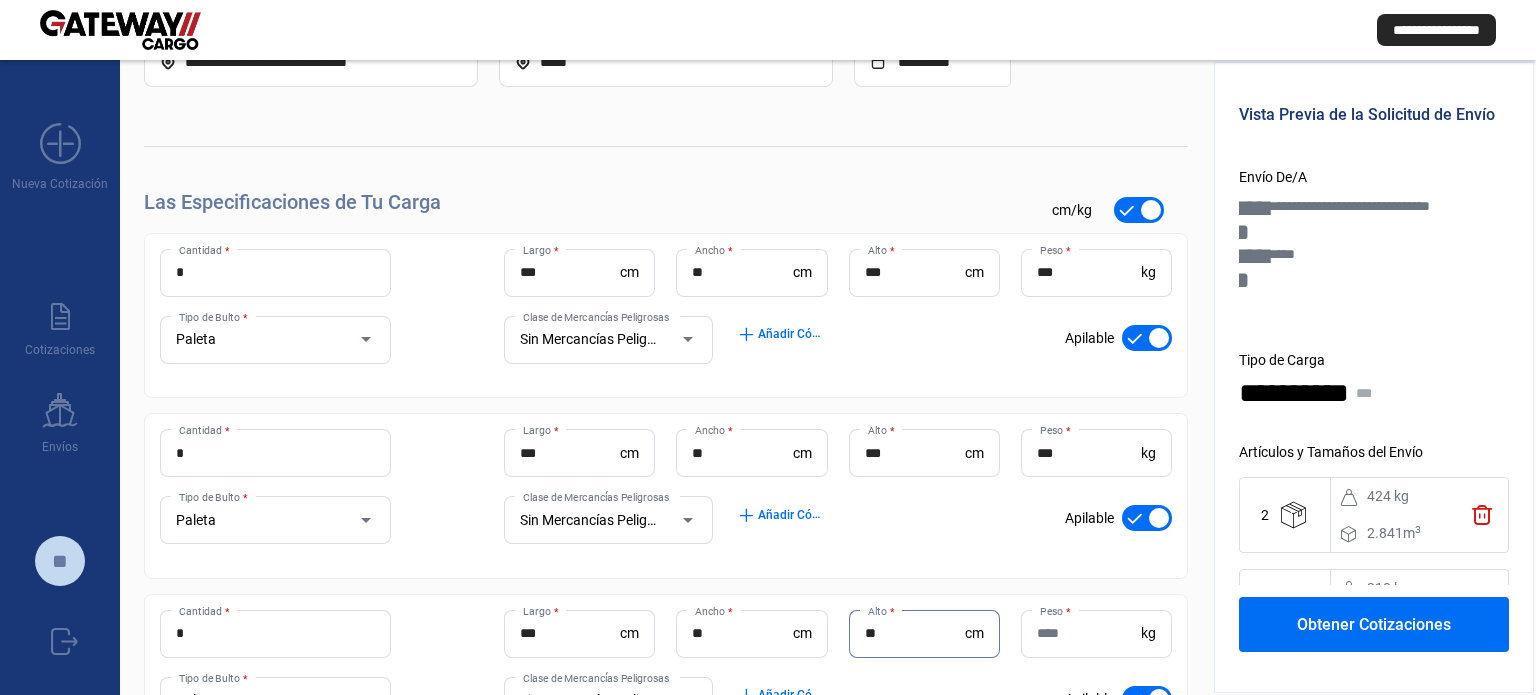 type on "**" 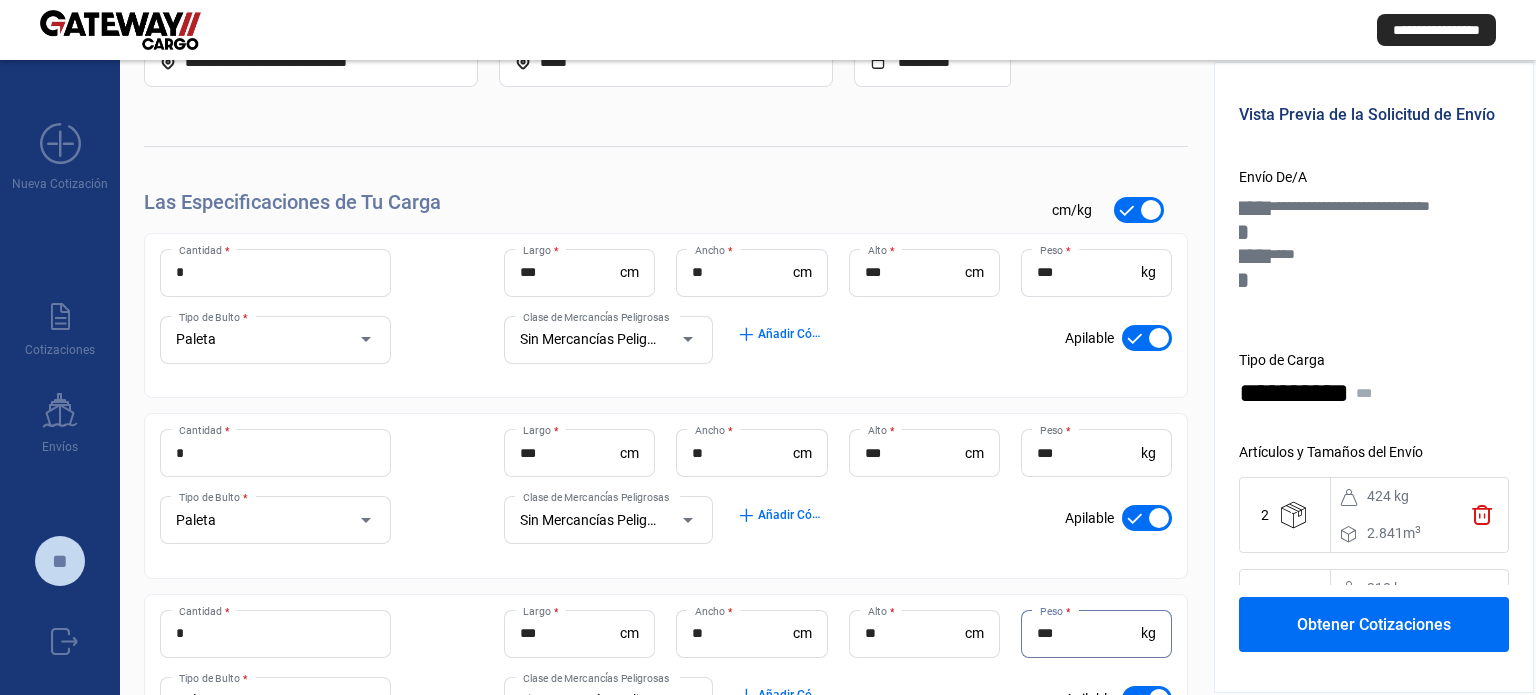 type on "***" 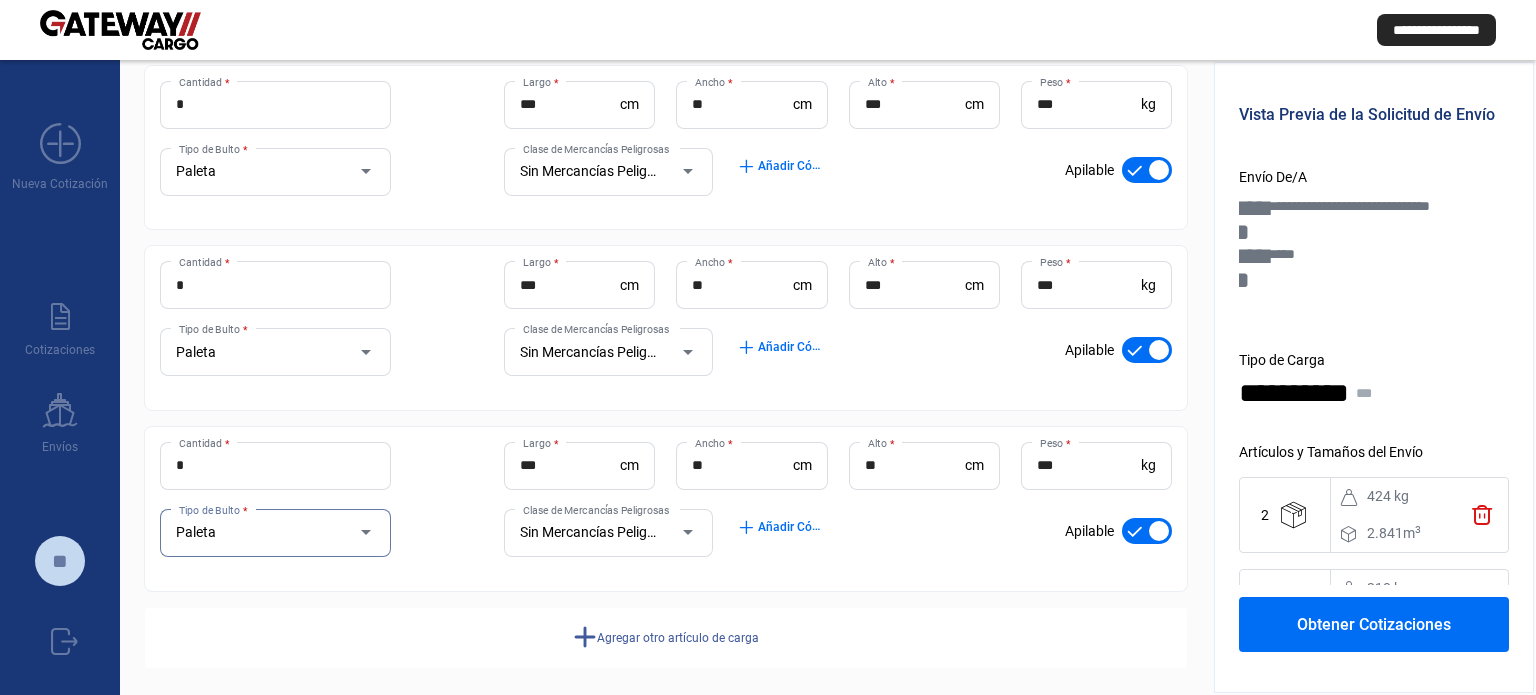 scroll, scrollTop: 308, scrollLeft: 0, axis: vertical 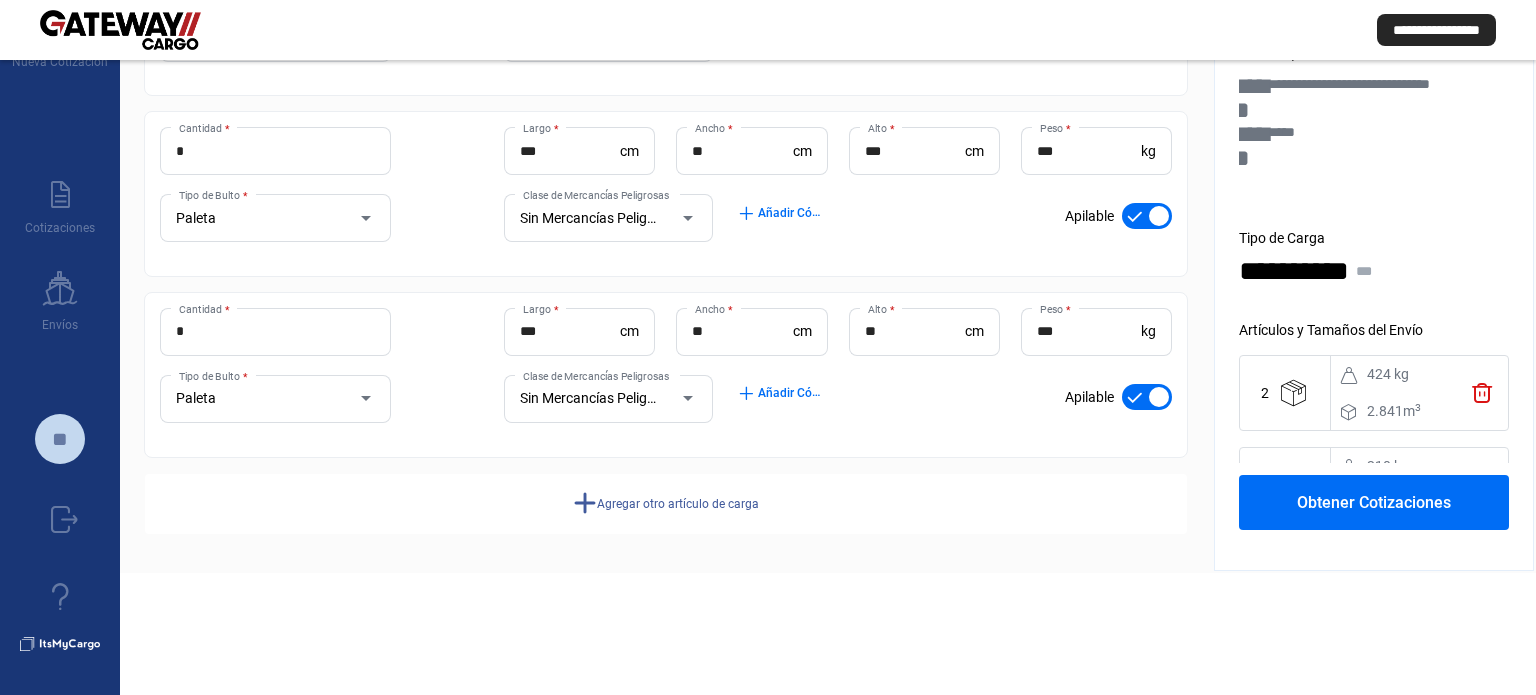 click on "Agregar otro artículo de carga" 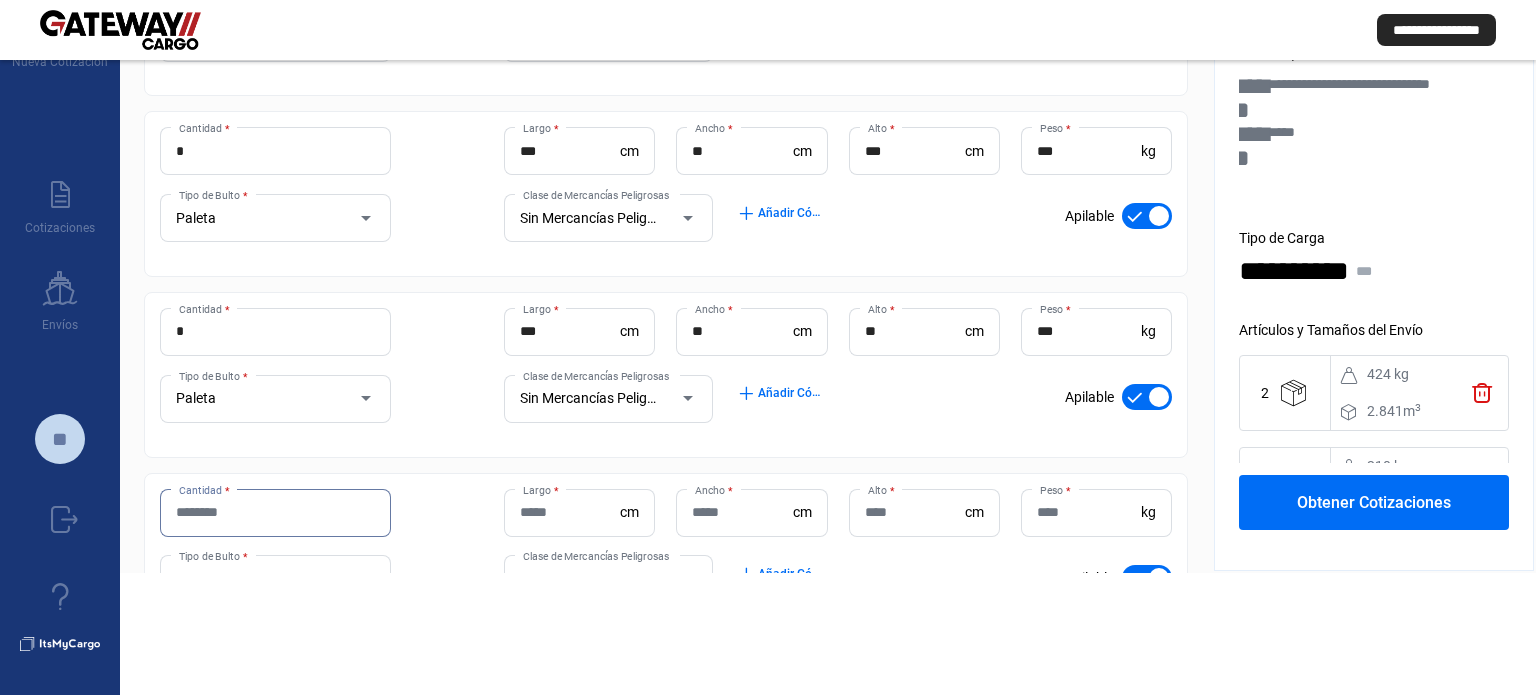 click on "Cantidad *" at bounding box center [275, 512] 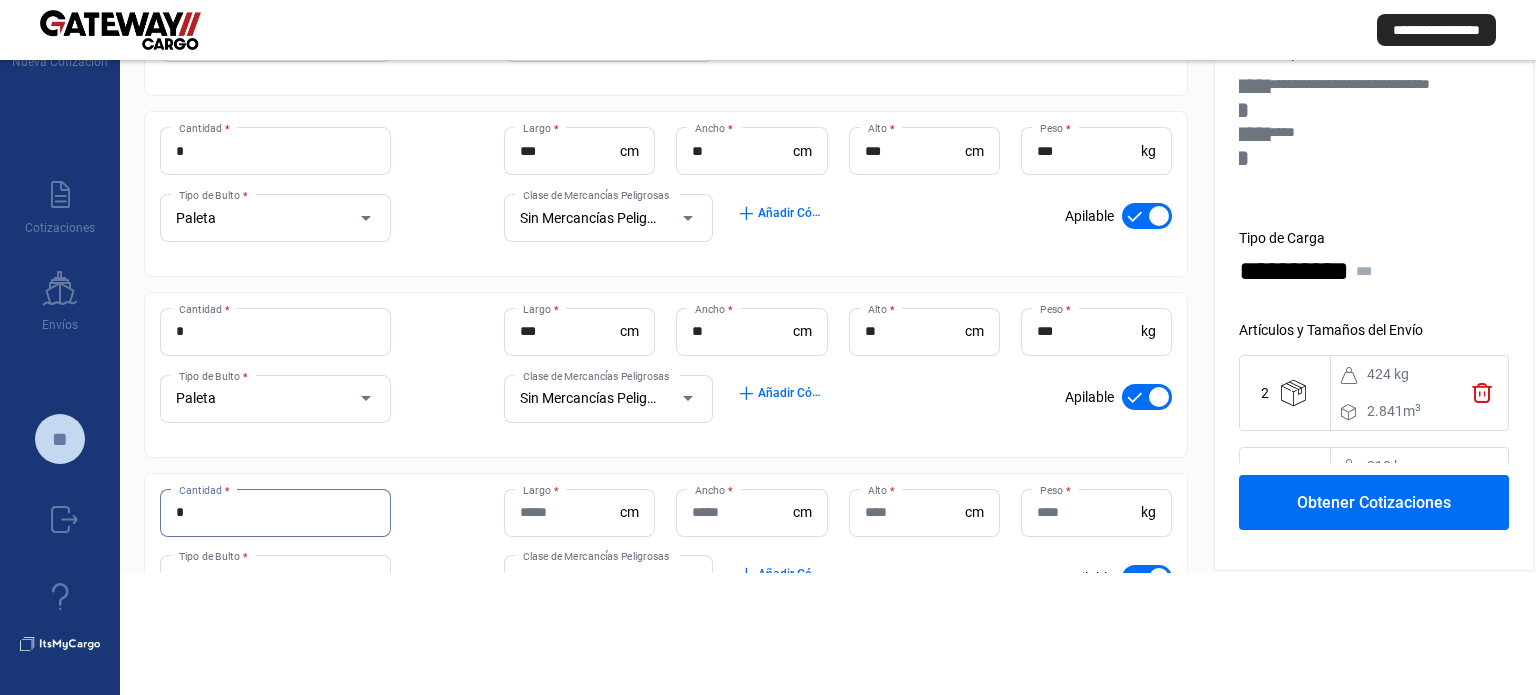 type on "*" 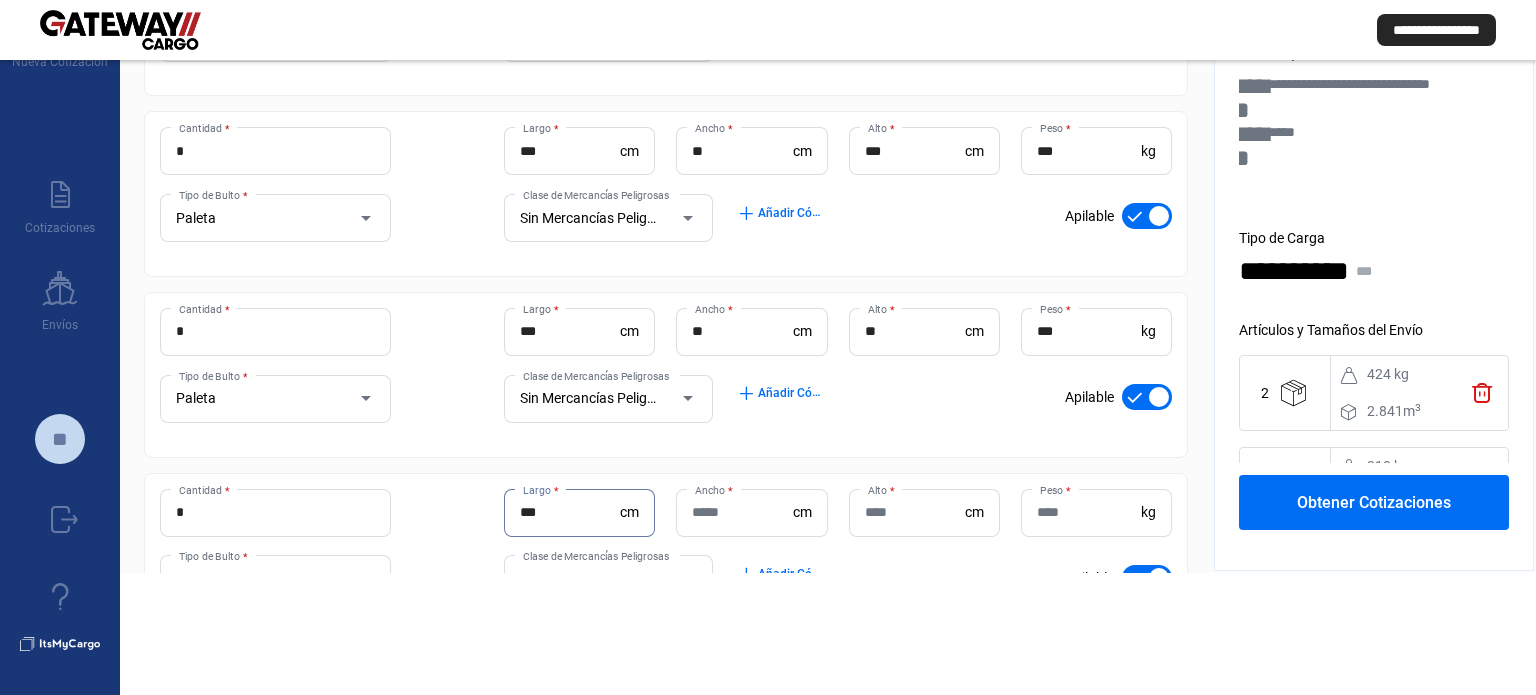 type on "***" 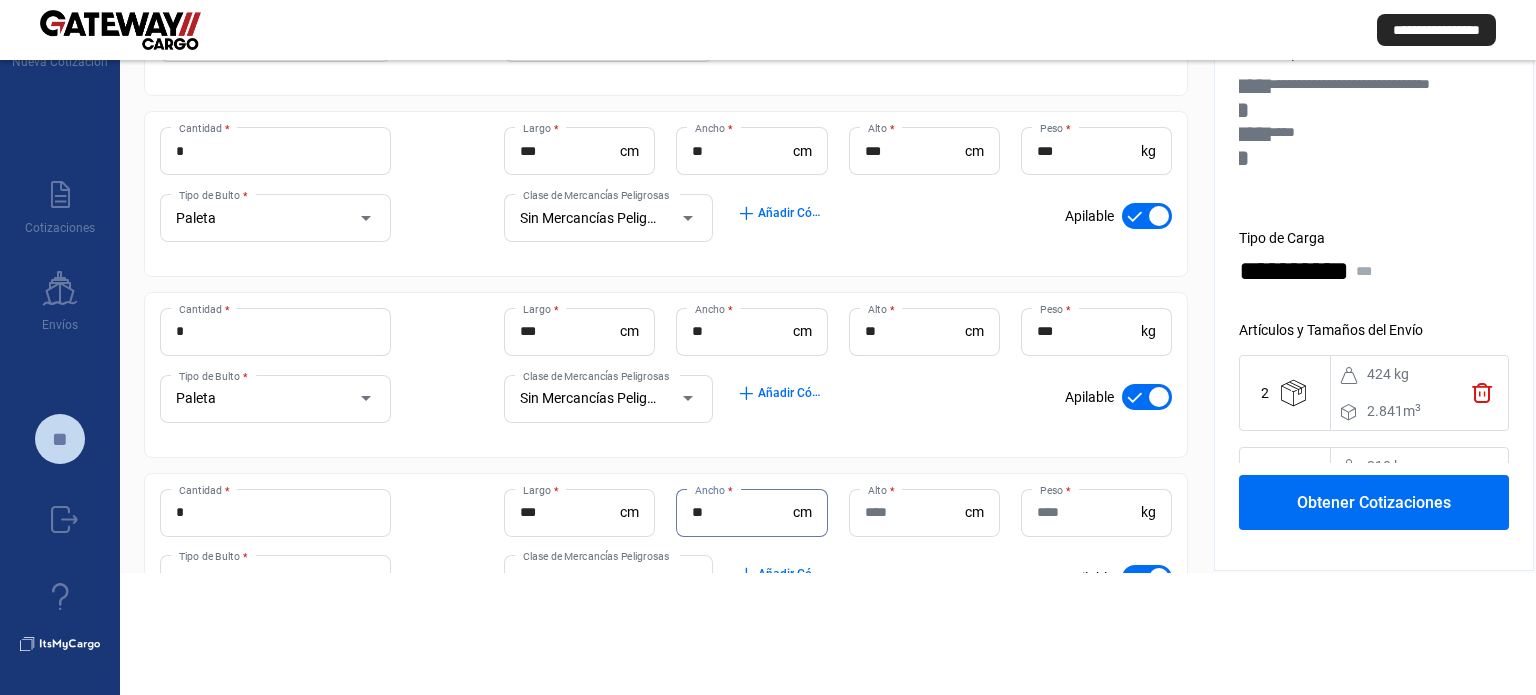 type on "**" 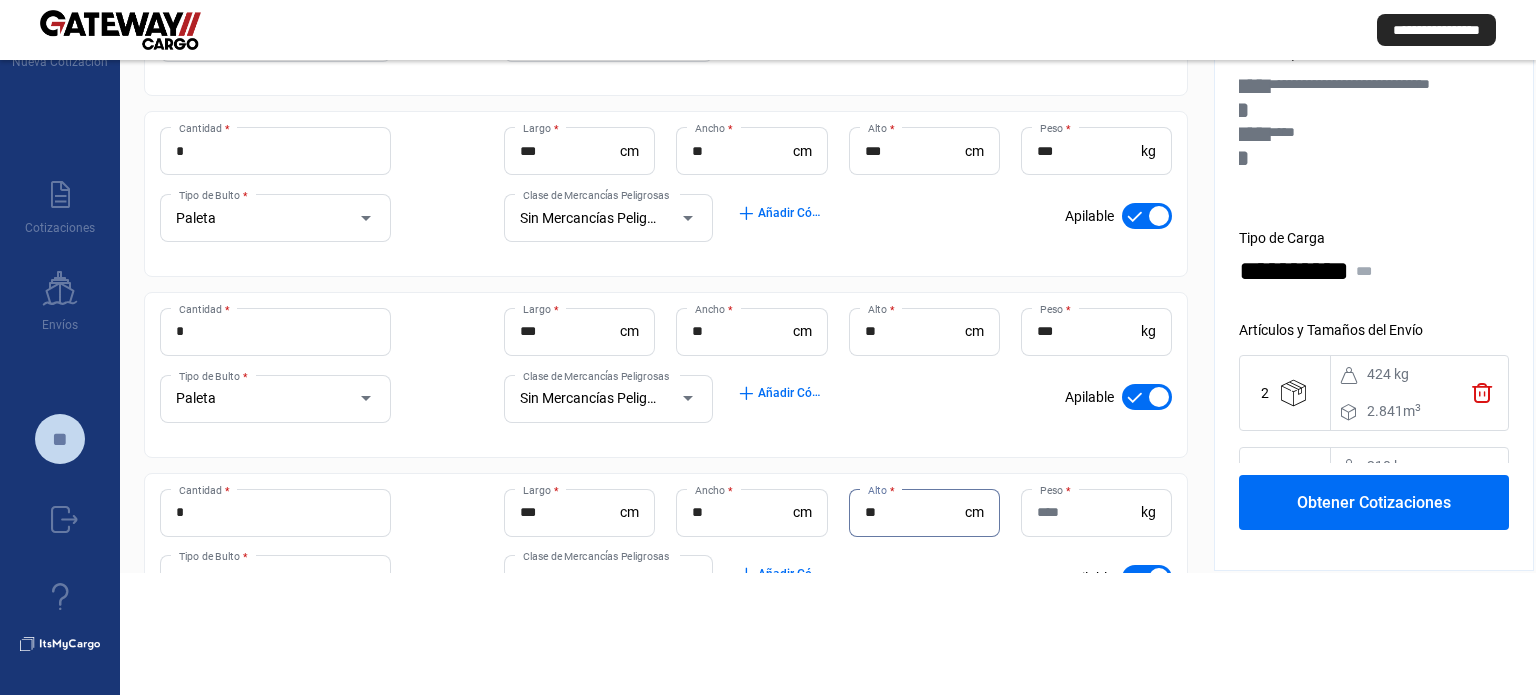 type on "**" 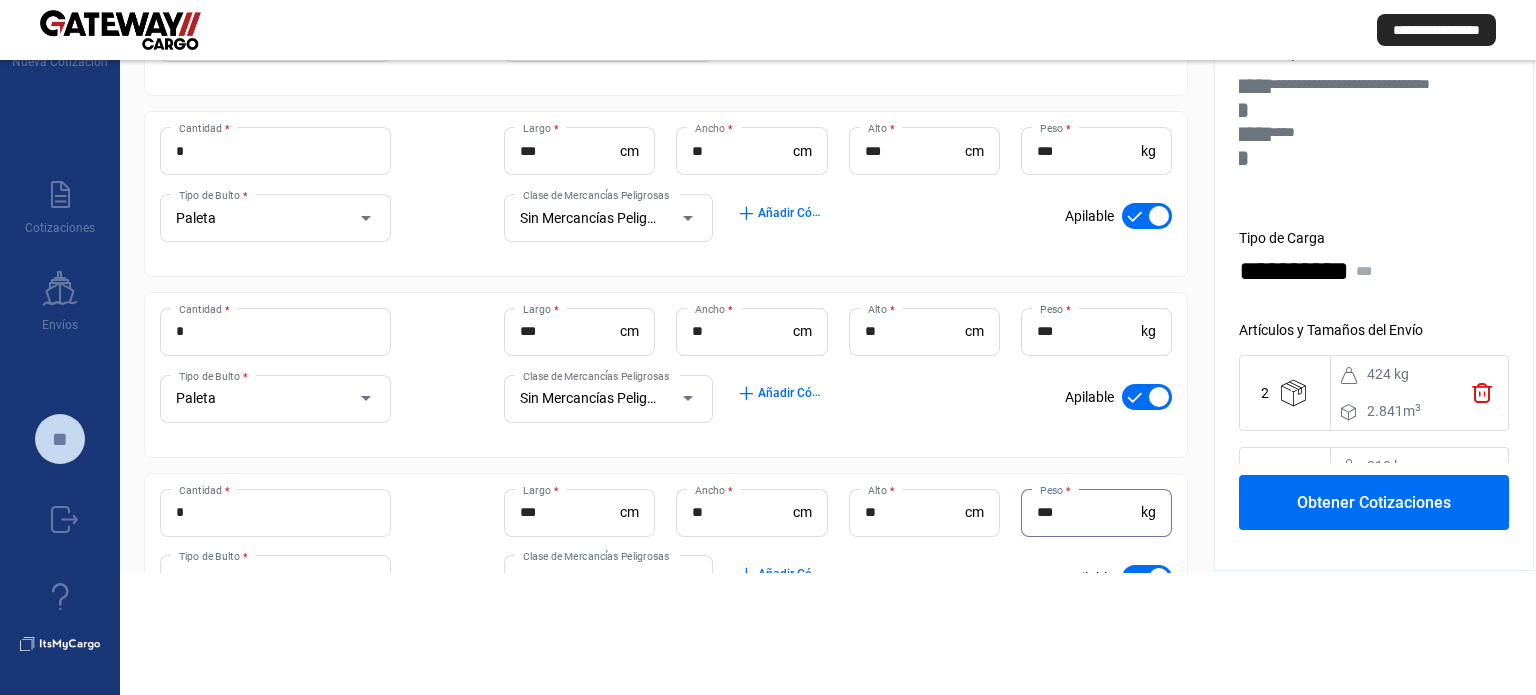 type on "***" 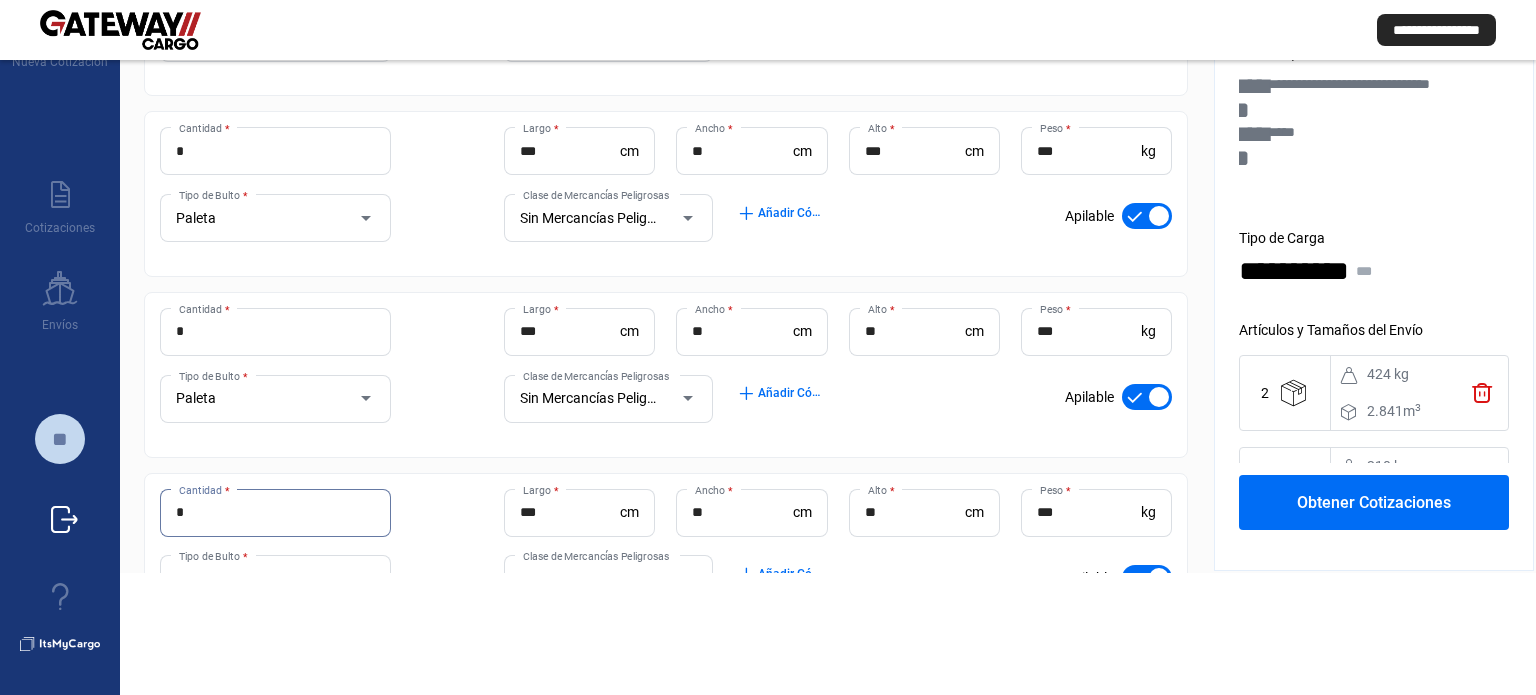 drag, startPoint x: 254, startPoint y: 517, endPoint x: 41, endPoint y: 509, distance: 213.15018 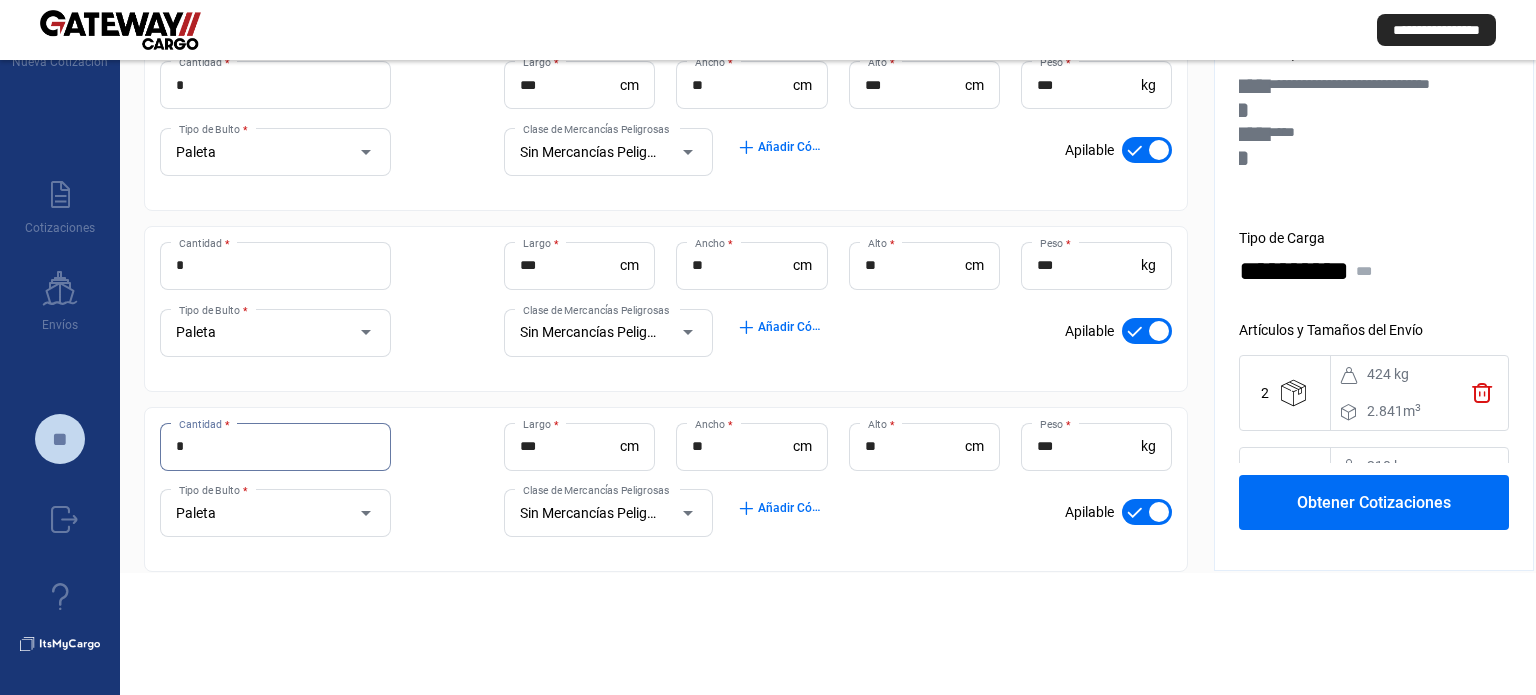 scroll, scrollTop: 408, scrollLeft: 0, axis: vertical 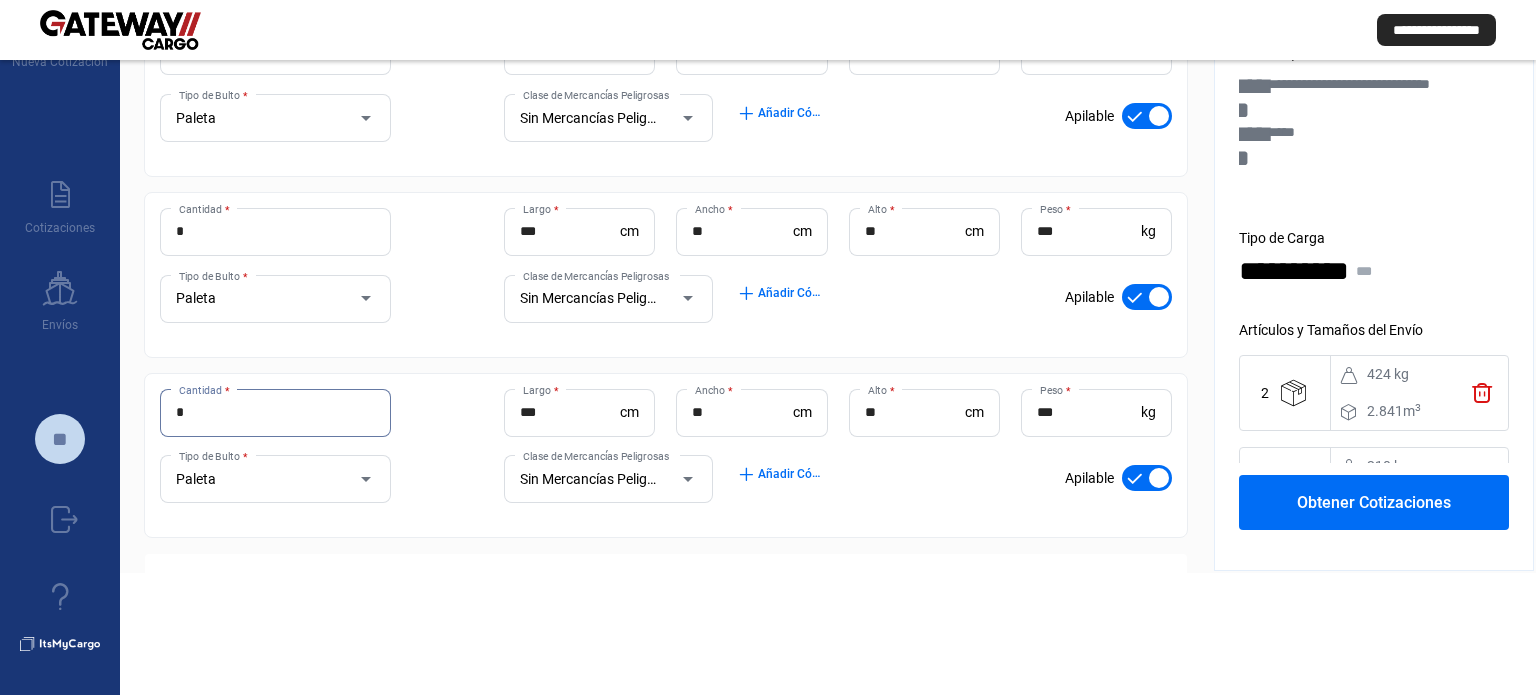 type on "*" 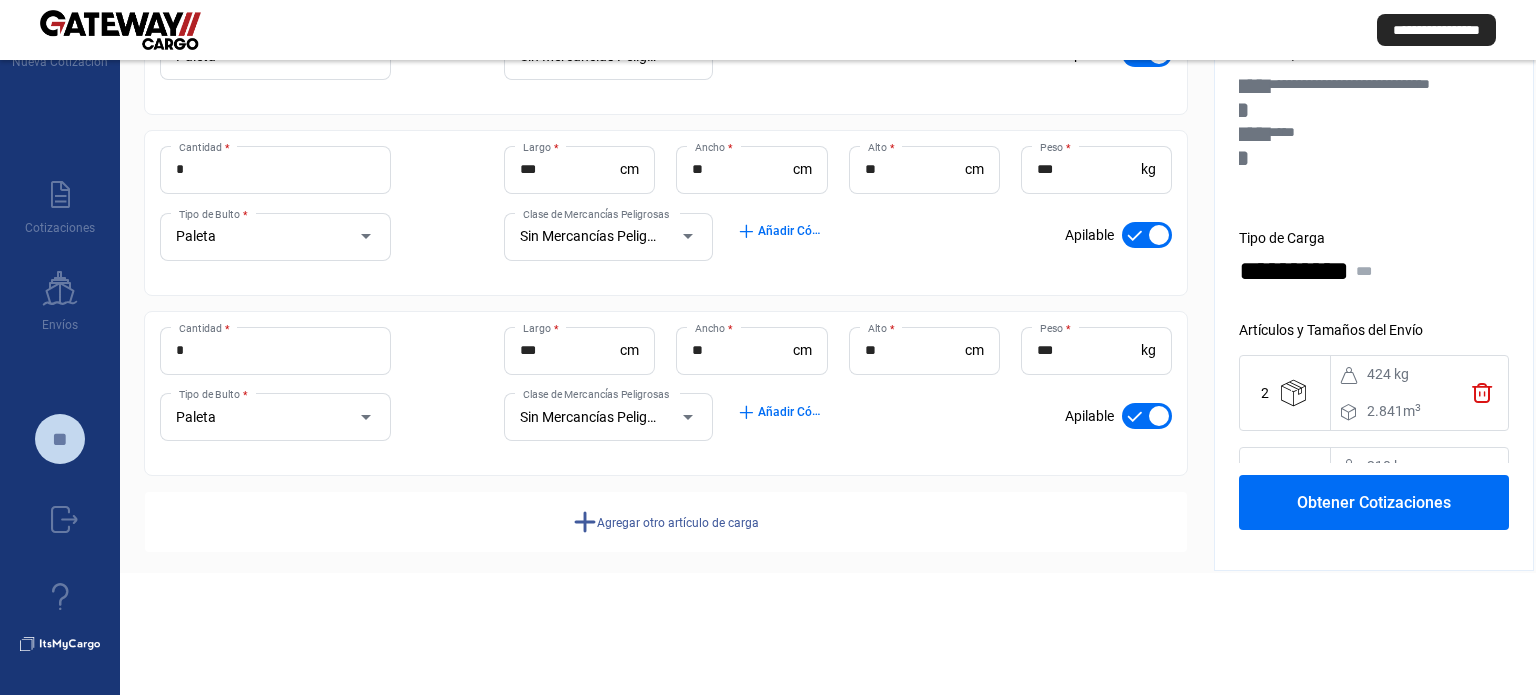scroll, scrollTop: 488, scrollLeft: 0, axis: vertical 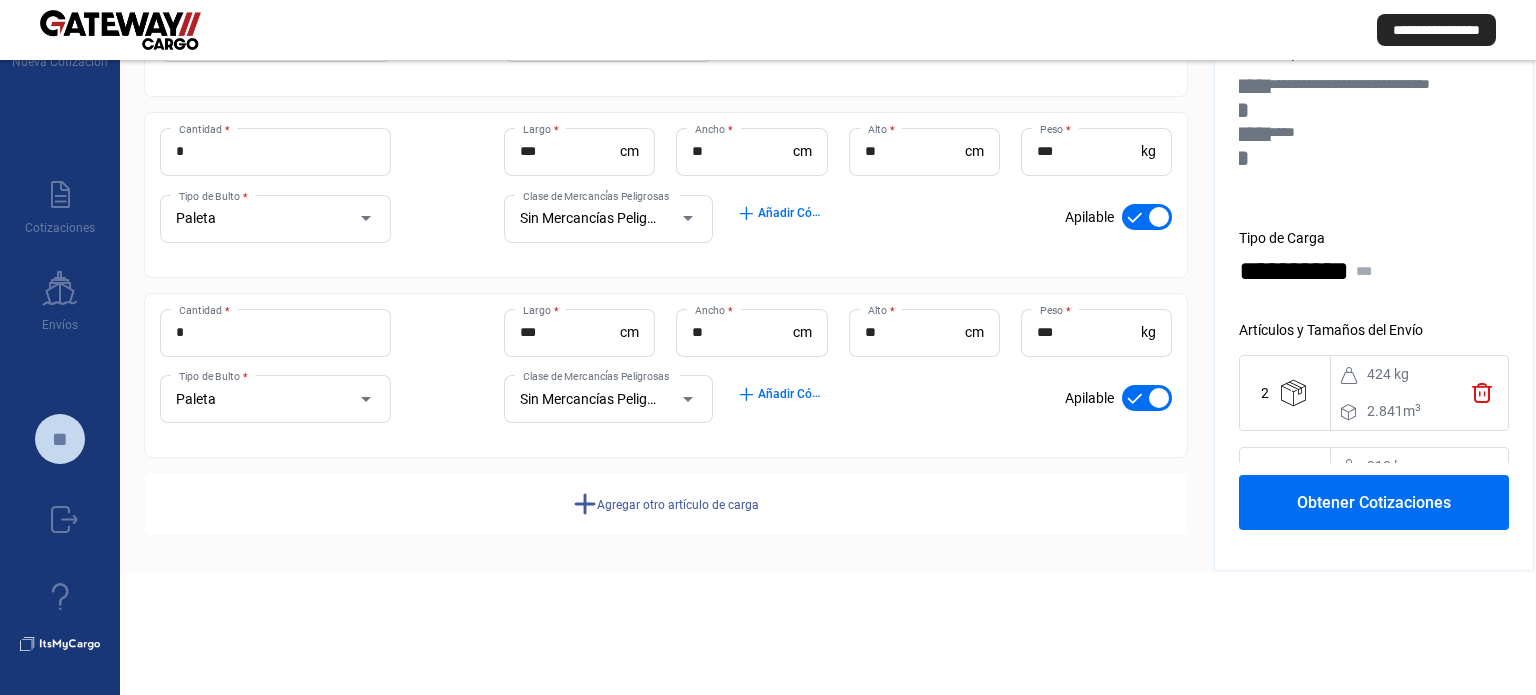 click on "Agregar otro artículo de carga" 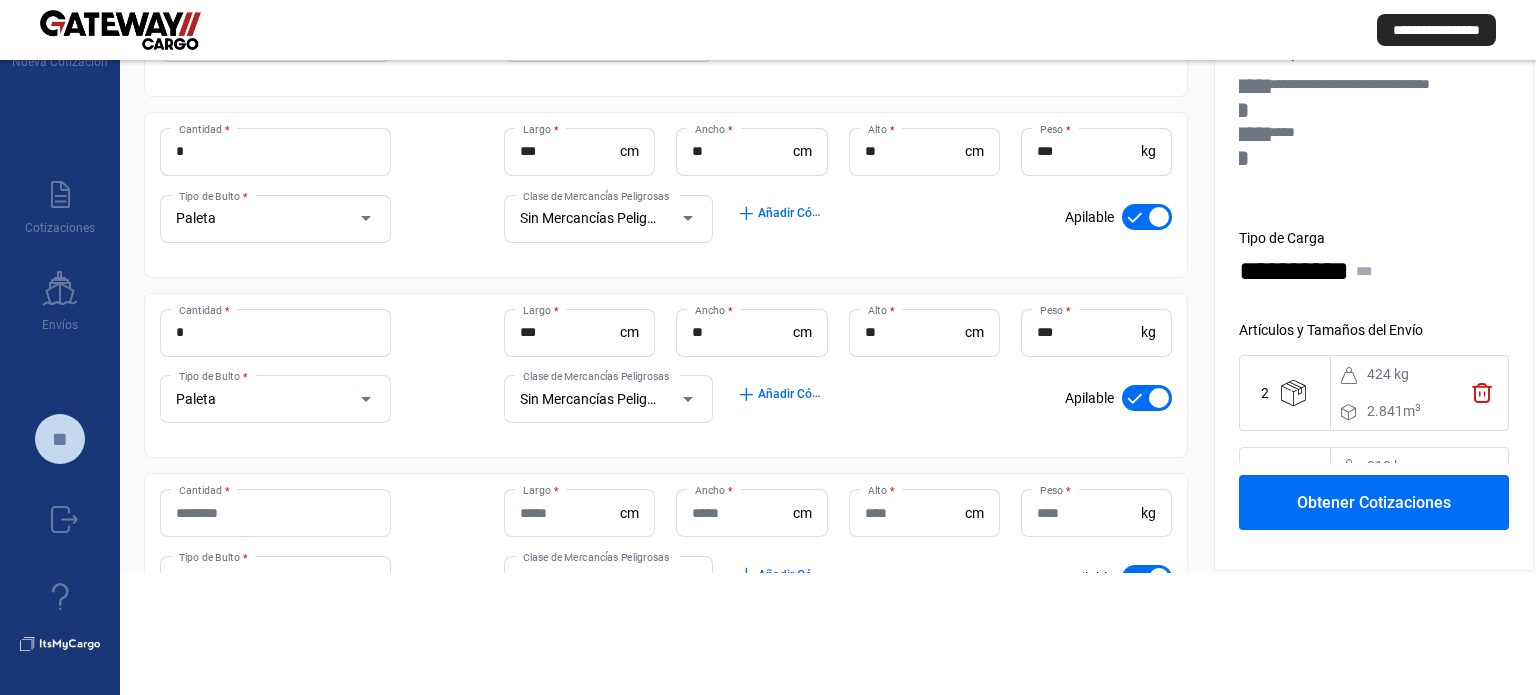 click on "Cantidad *" at bounding box center (275, 513) 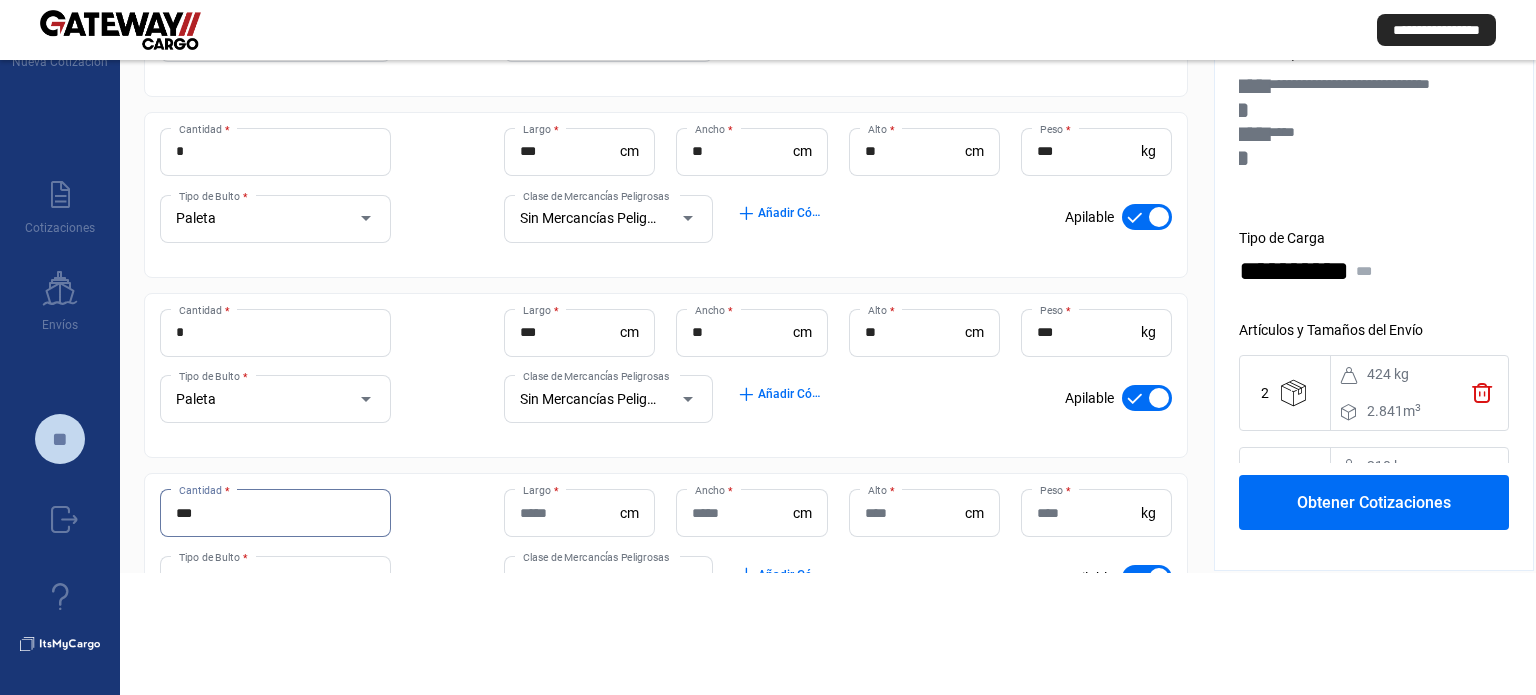 type on "***" 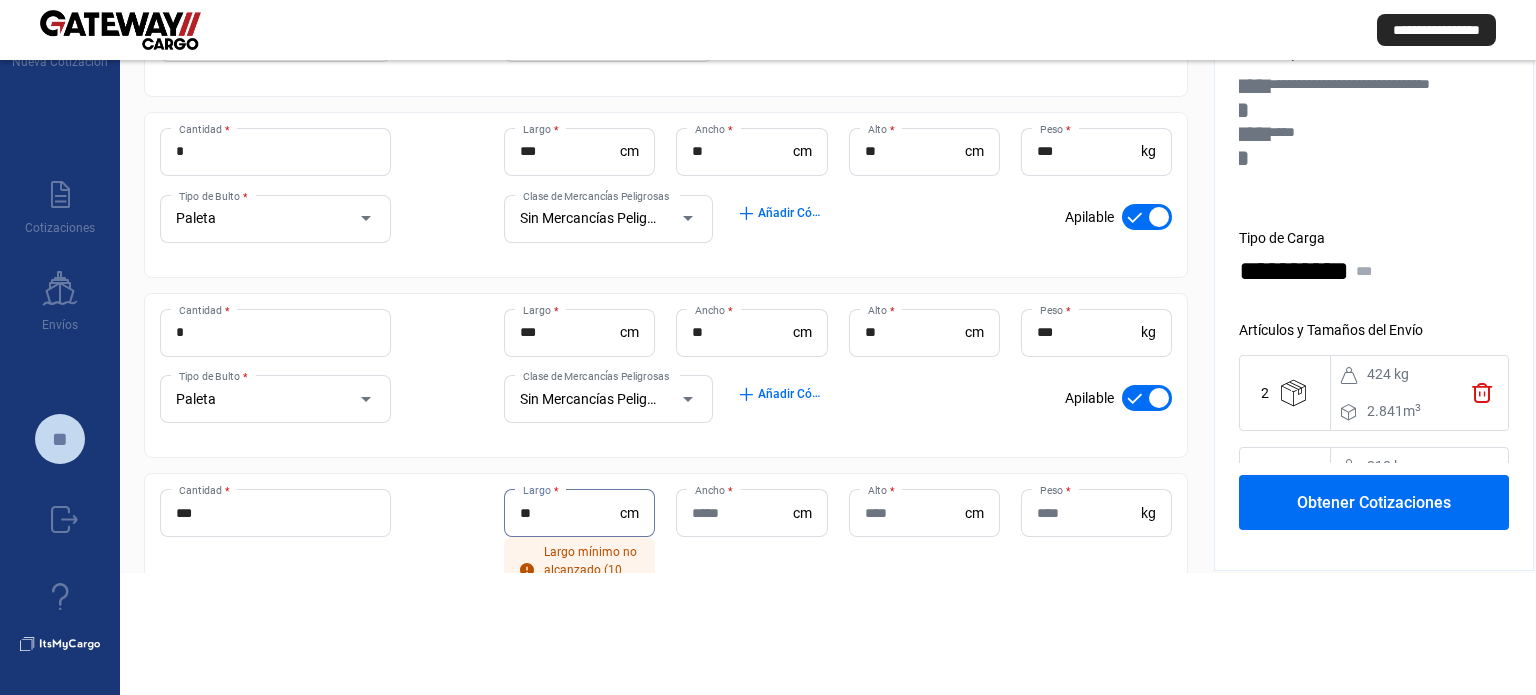 type on "**" 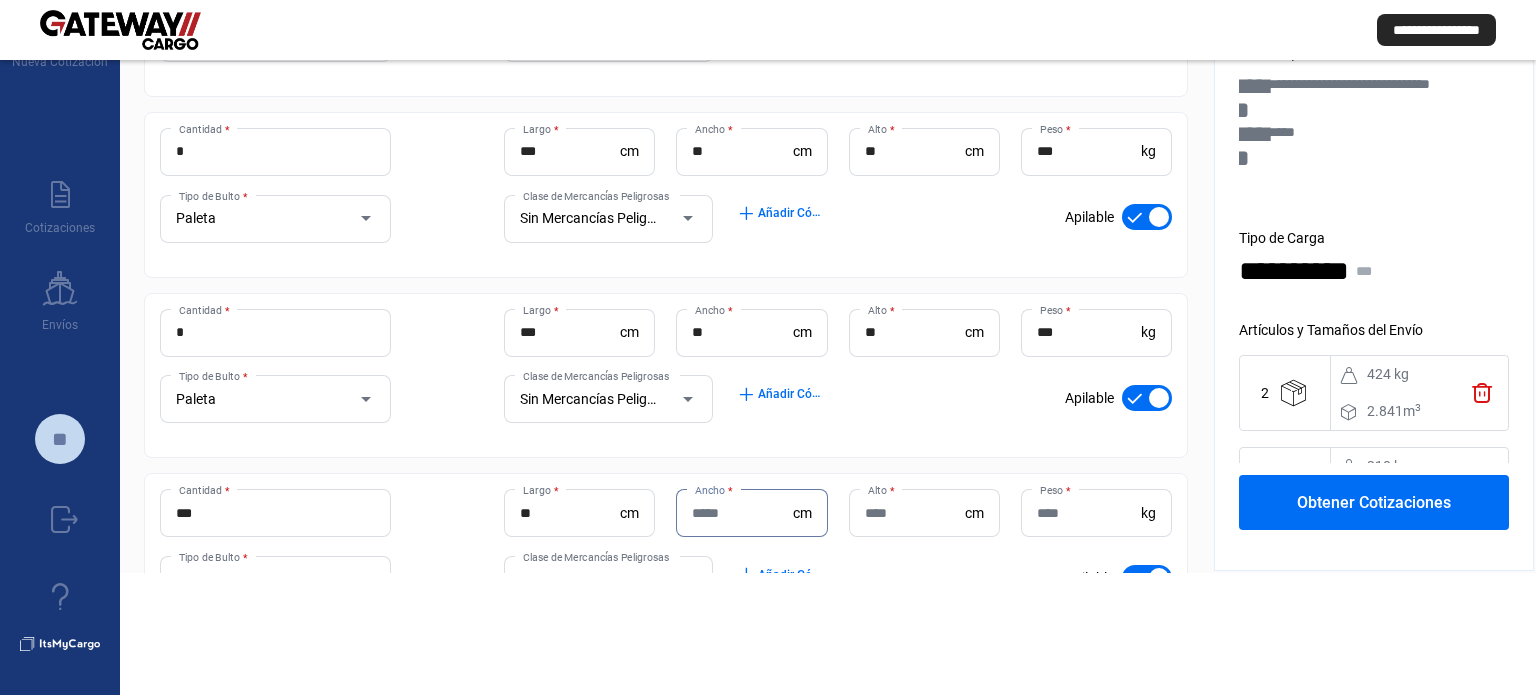 click on "***" at bounding box center (275, 513) 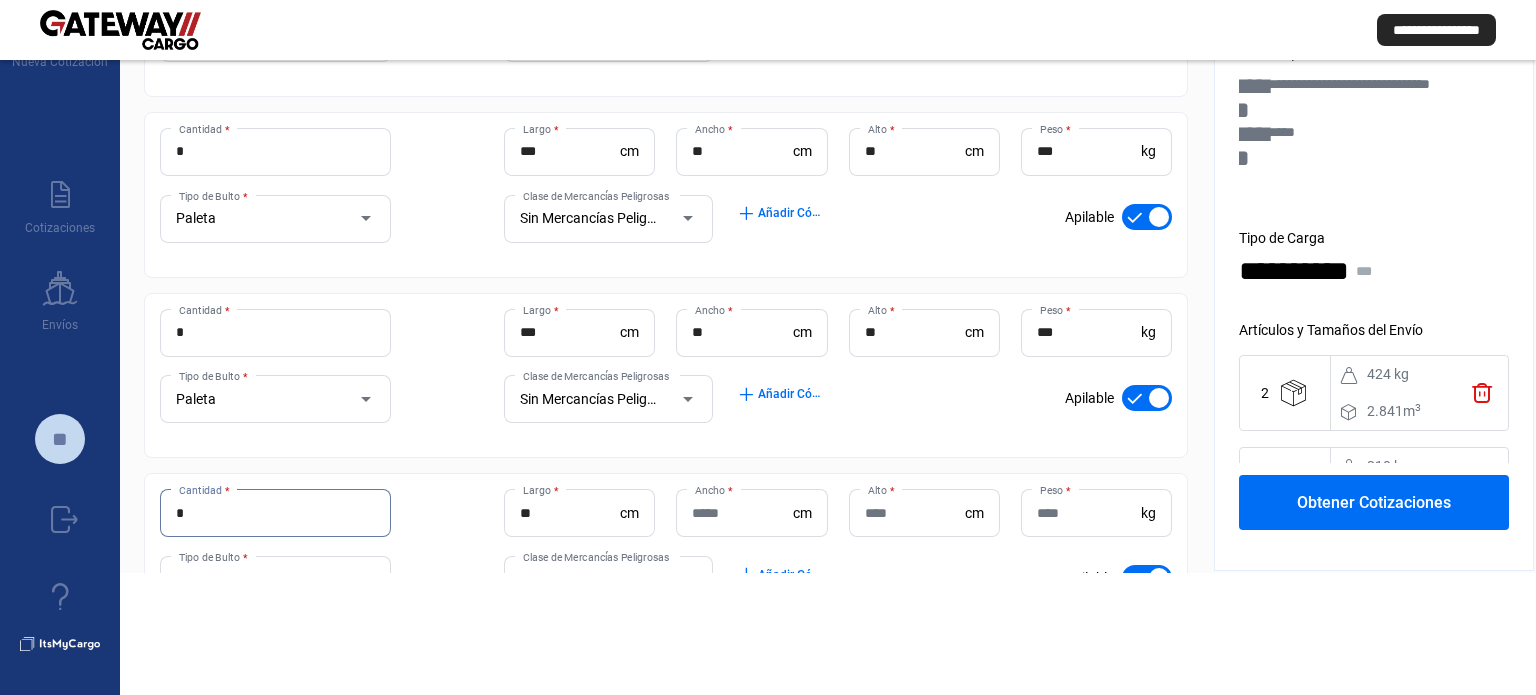 type on "*" 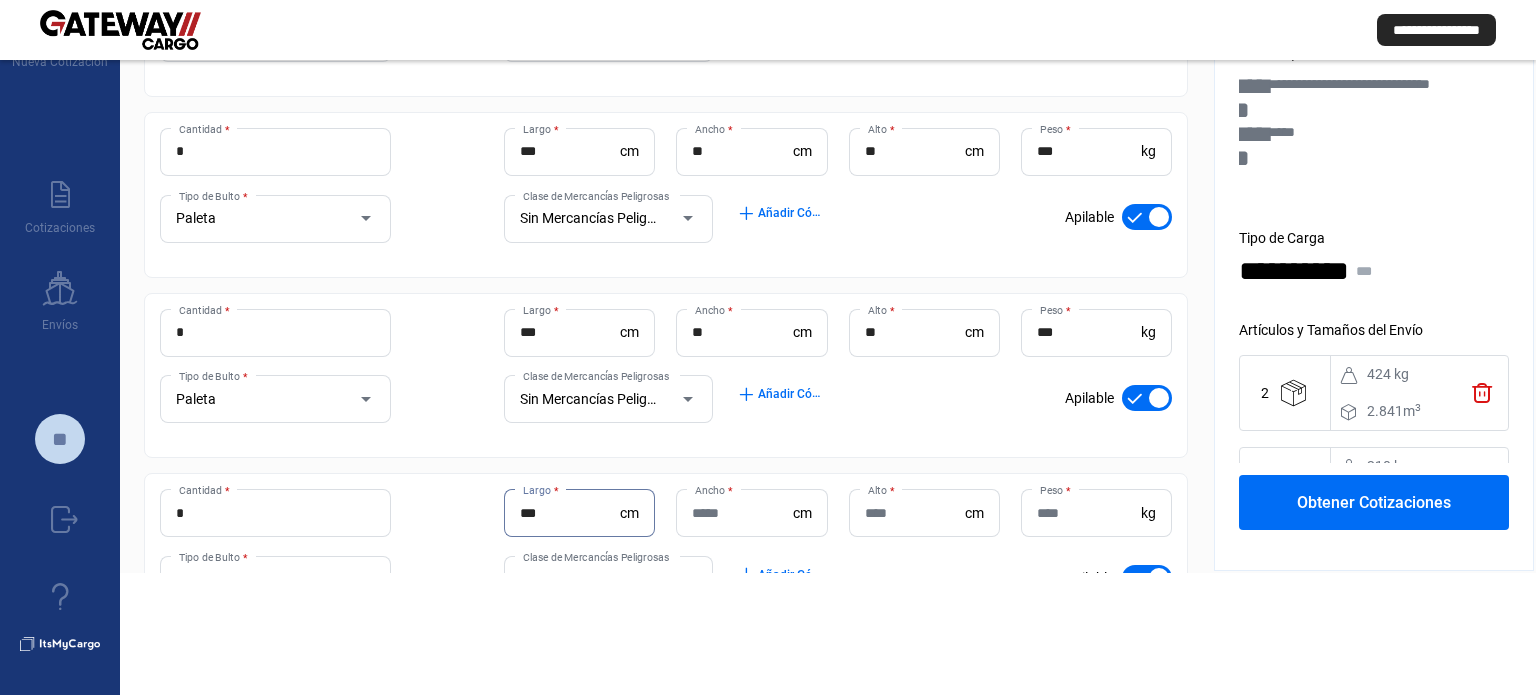 type on "***" 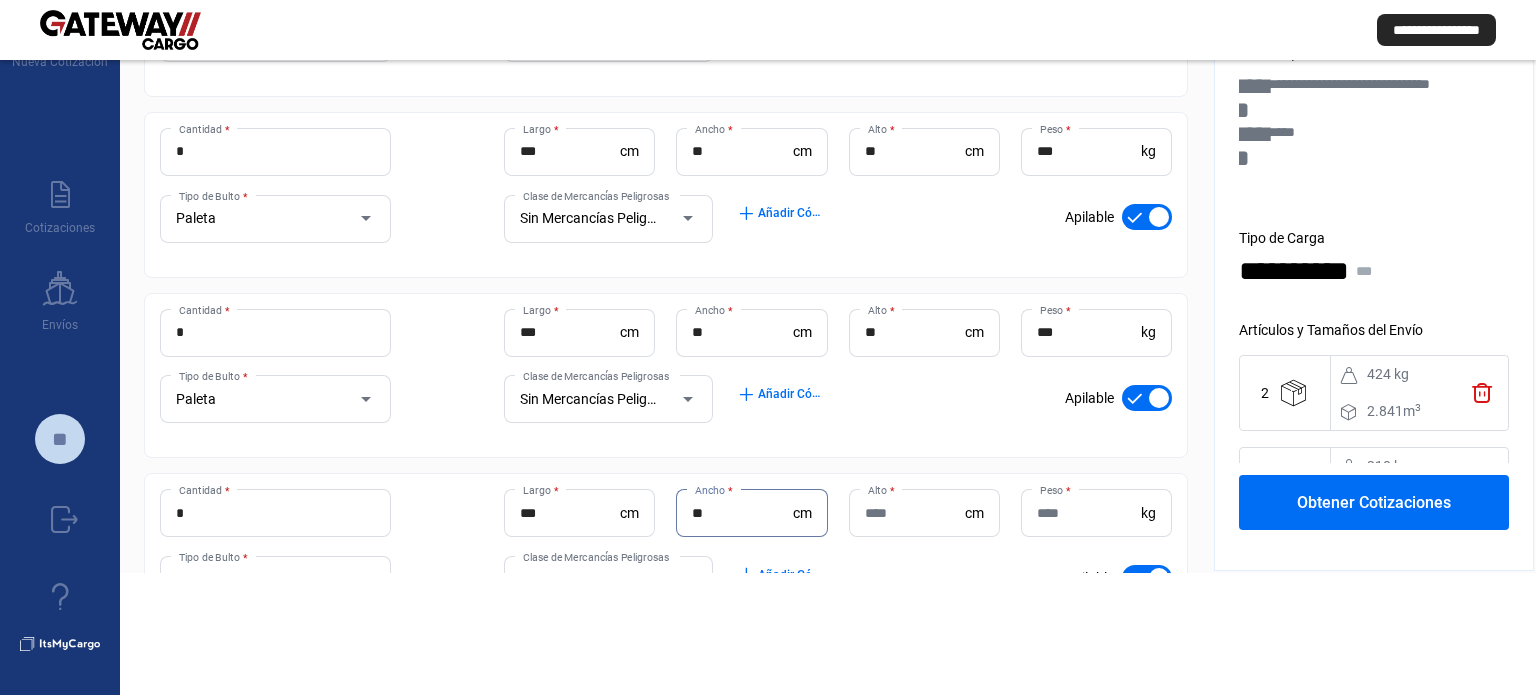 type on "**" 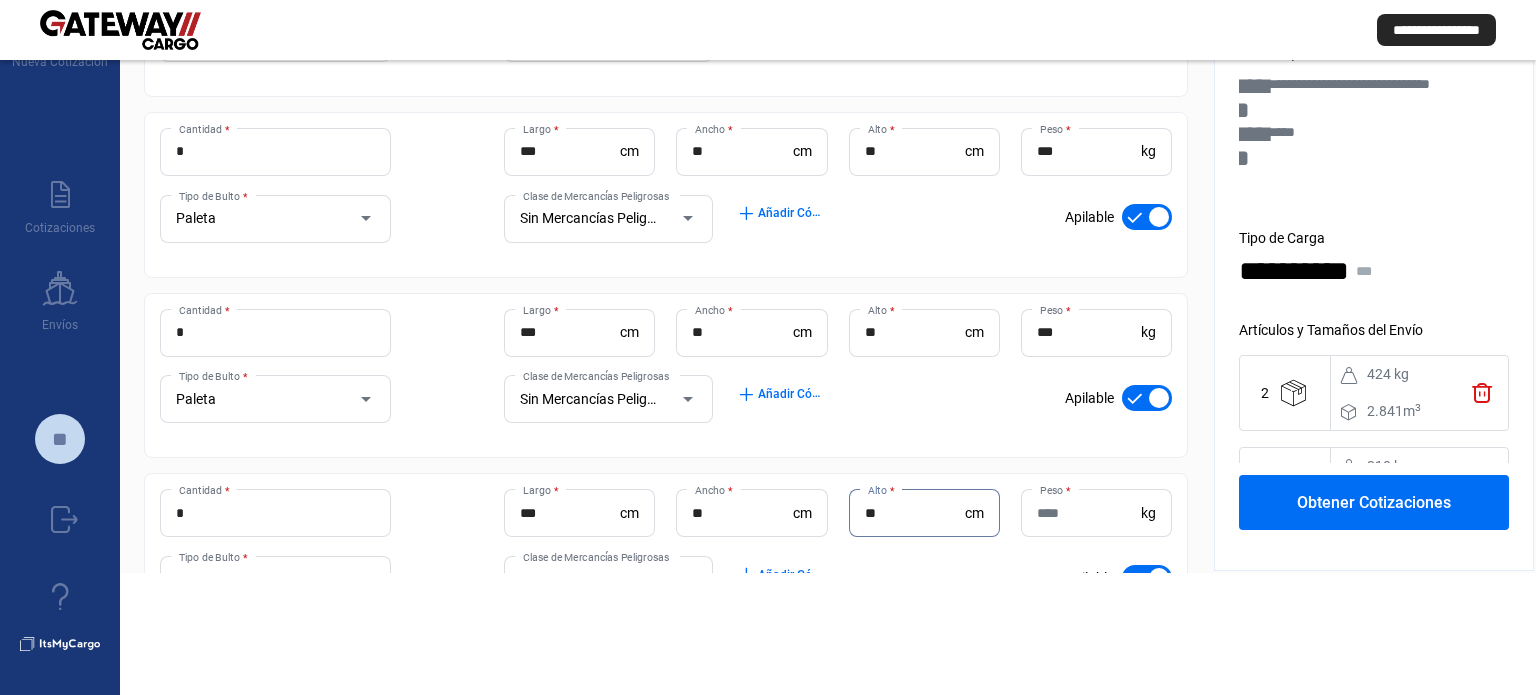 type on "**" 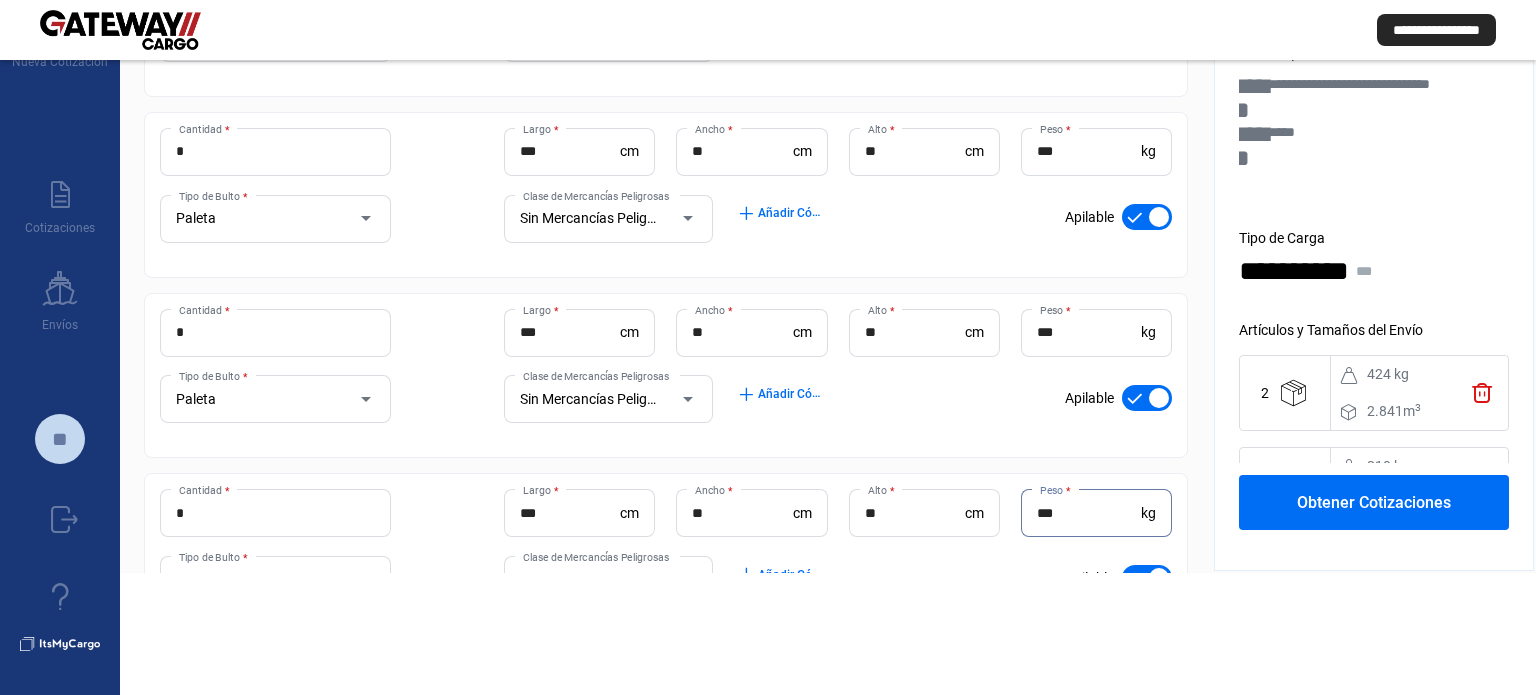 type on "***" 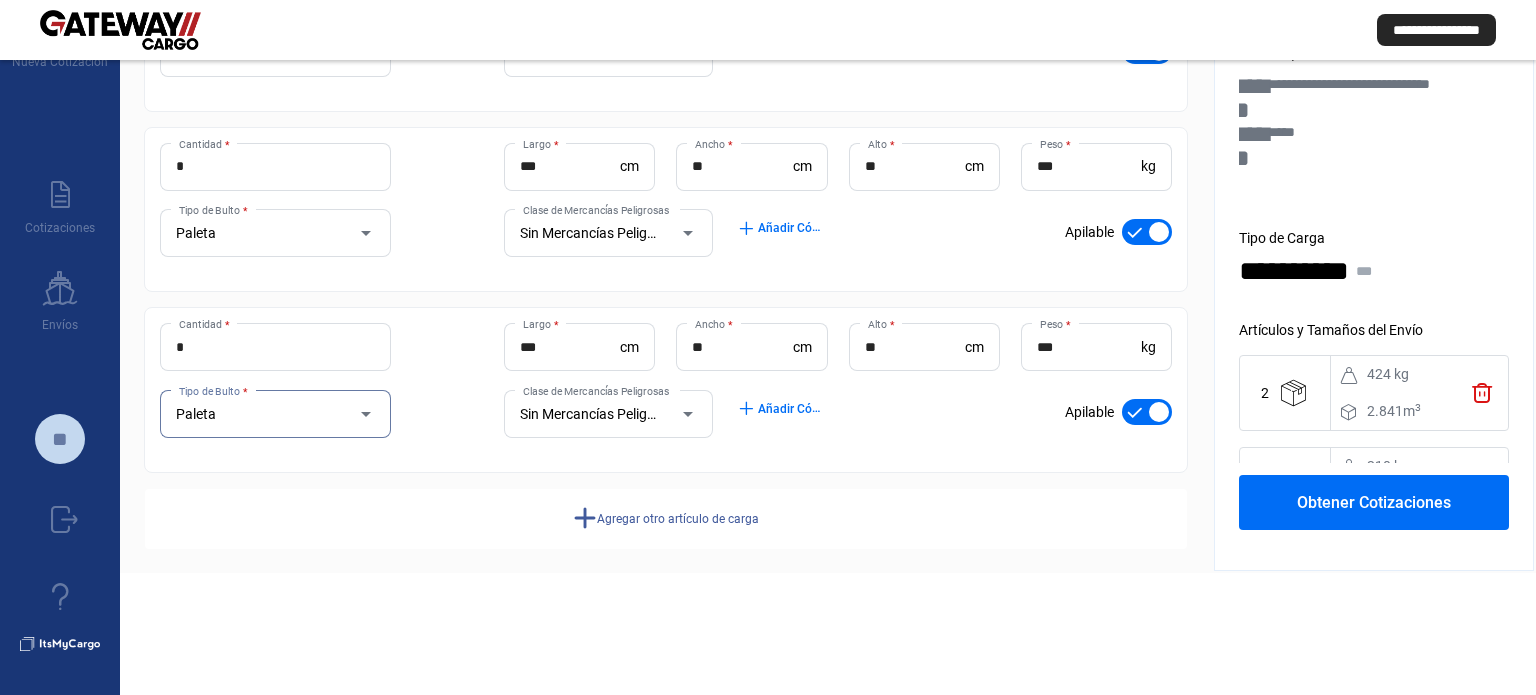 scroll, scrollTop: 668, scrollLeft: 0, axis: vertical 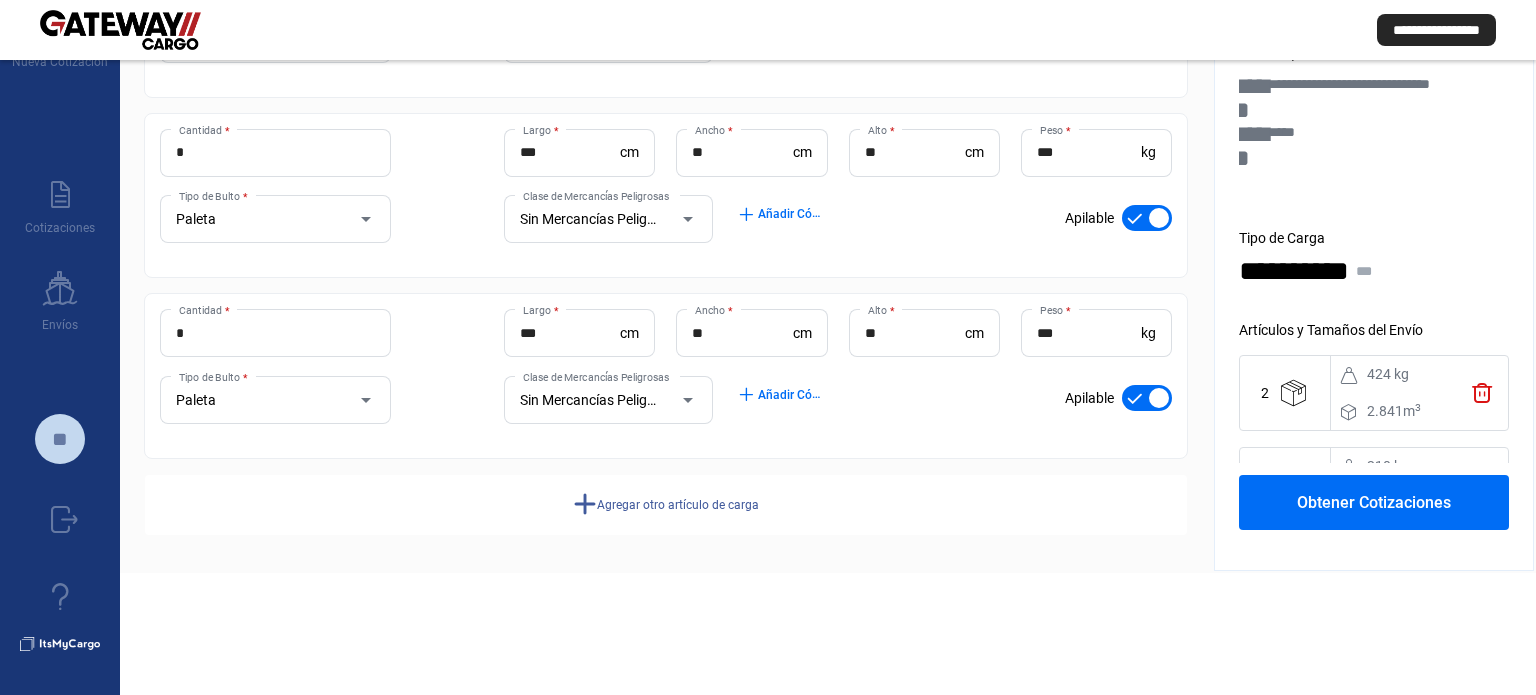 click on "Obtener Cotizaciones" 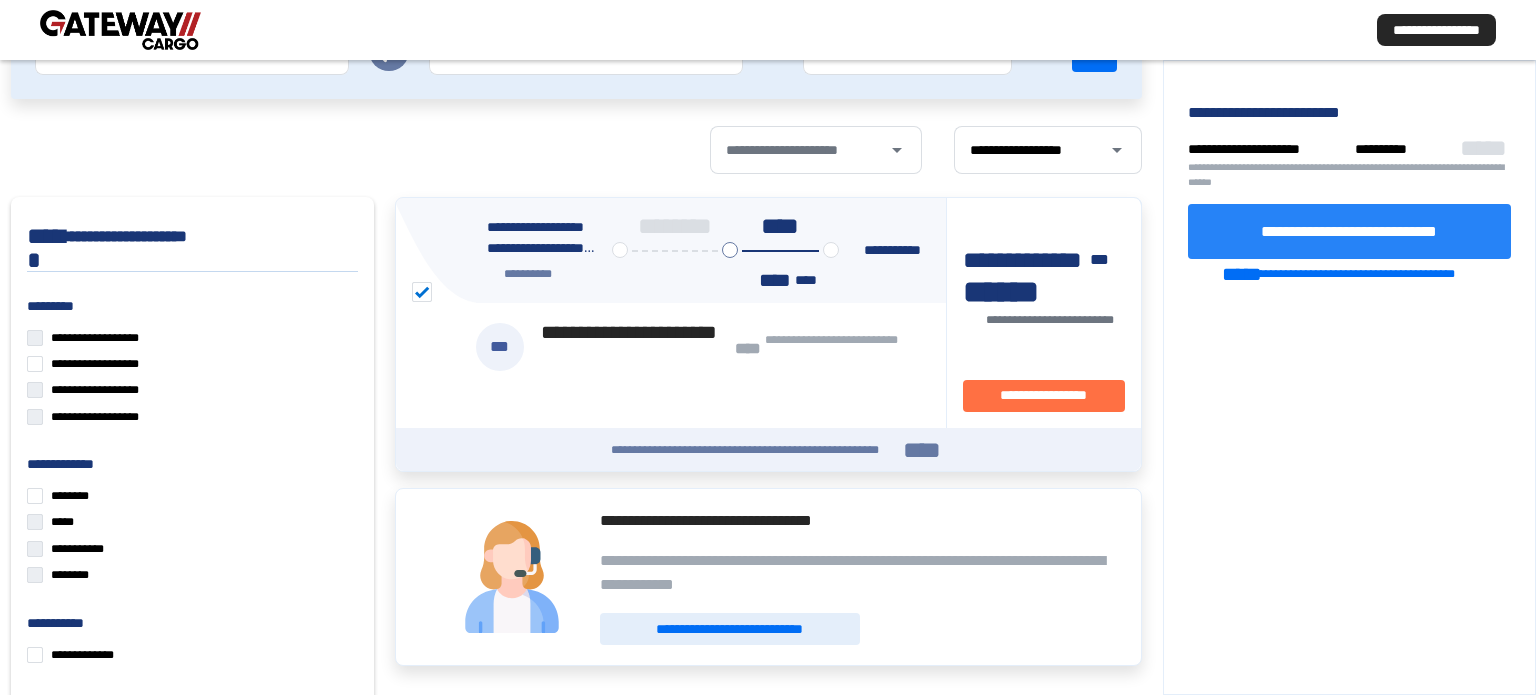 click on "**********" 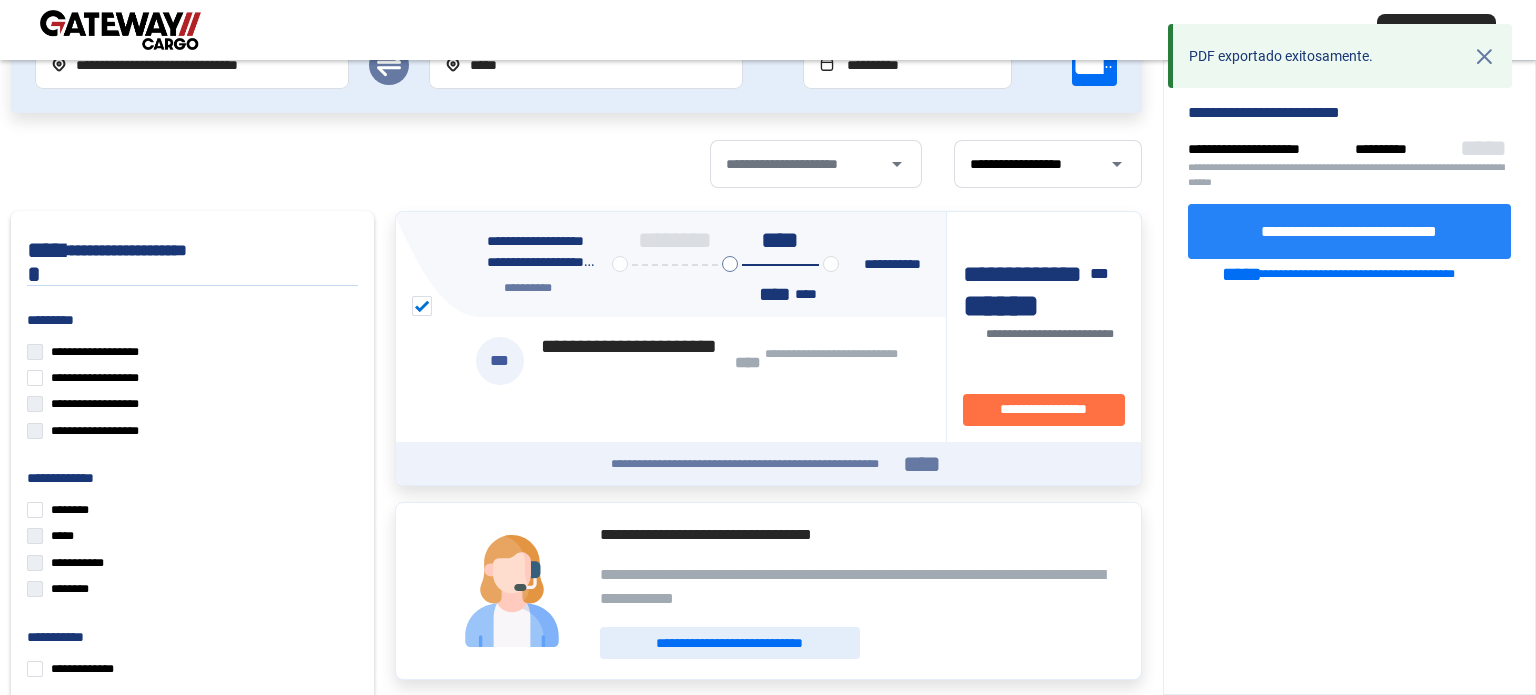 scroll, scrollTop: 0, scrollLeft: 0, axis: both 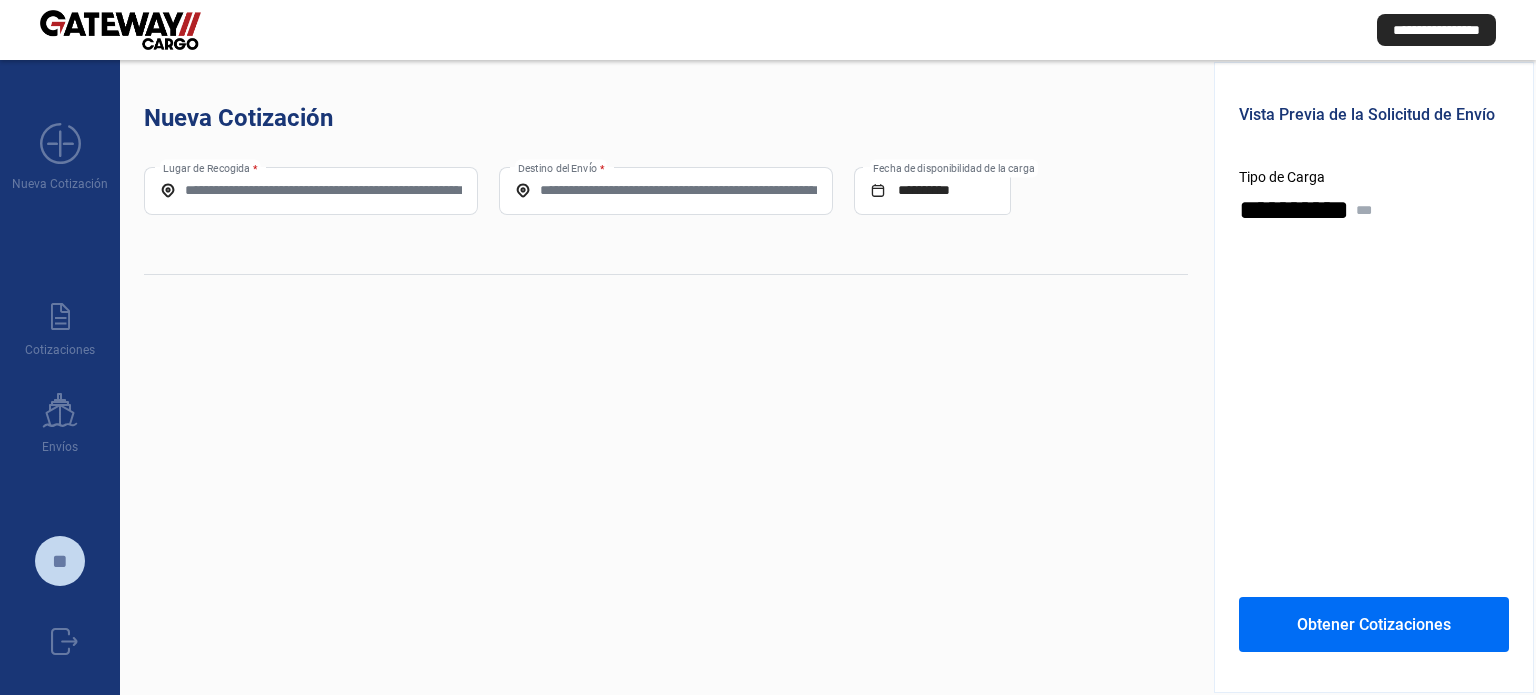 click on "Lugar de Recogida *" at bounding box center [311, 190] 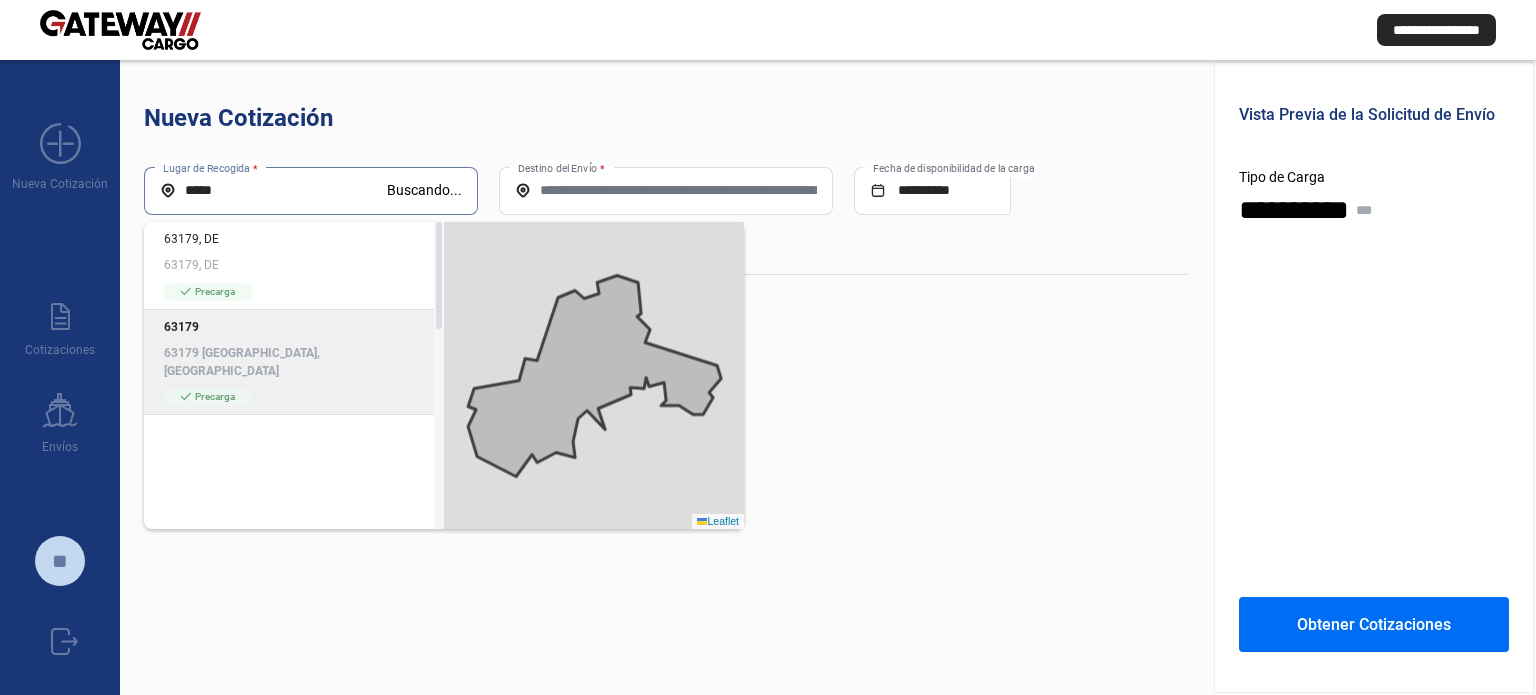 click on "63179 63179 [GEOGRAPHIC_DATA], [GEOGRAPHIC_DATA]" 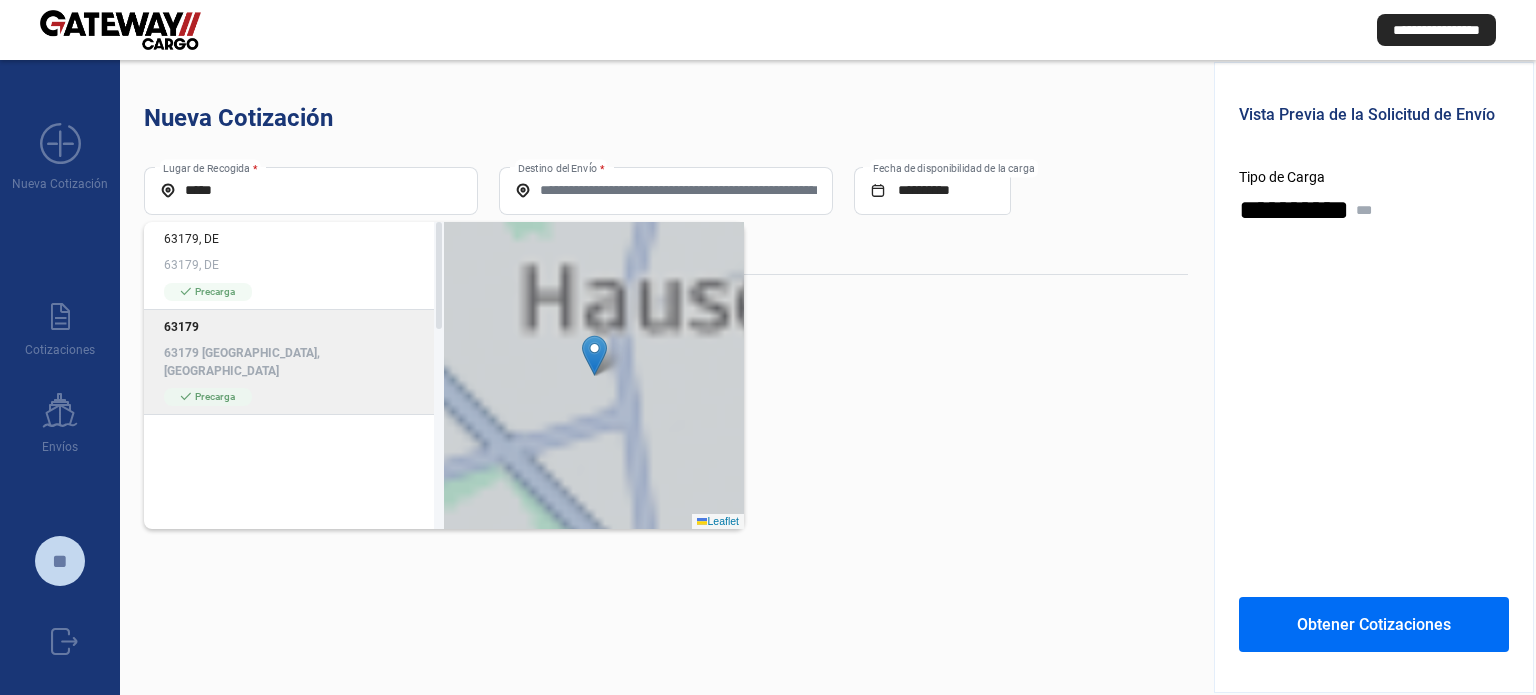 type on "**********" 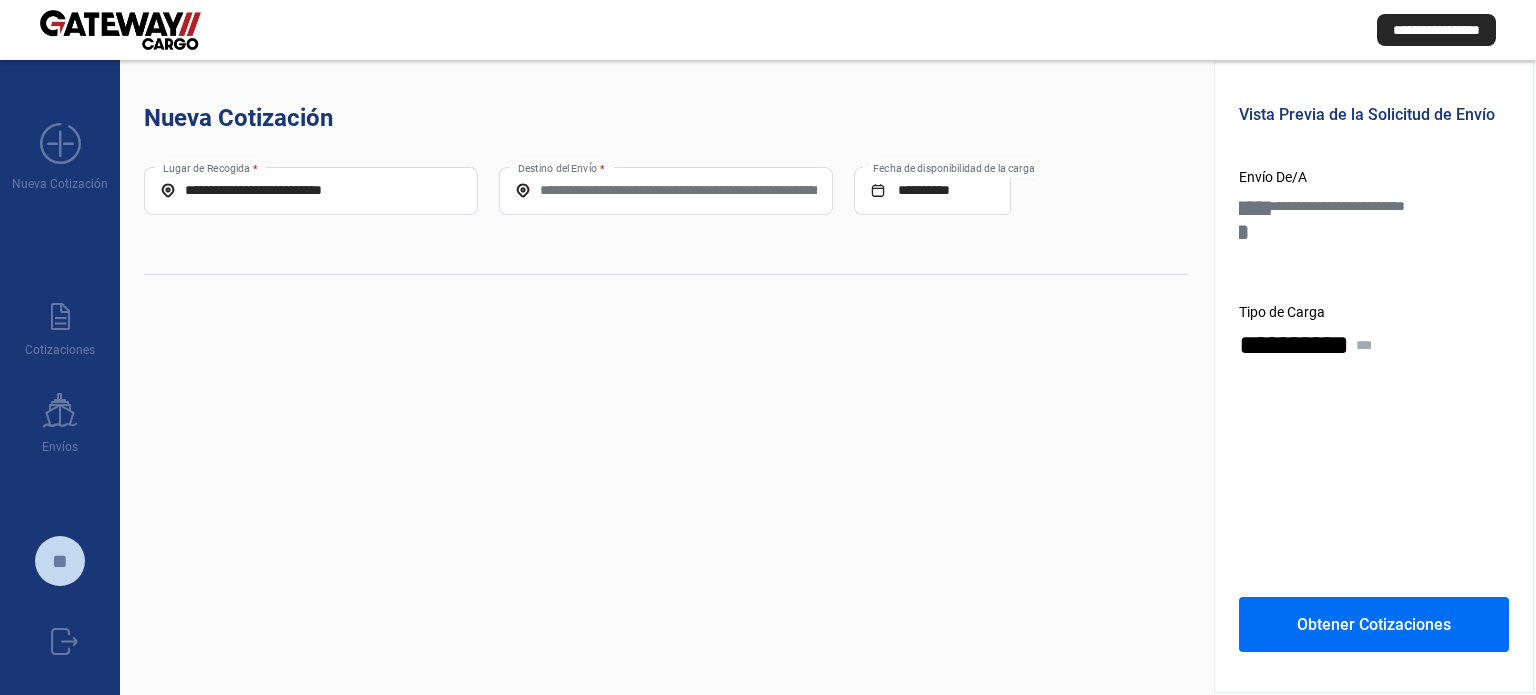 click on "Destino del Envío *" at bounding box center (666, 190) 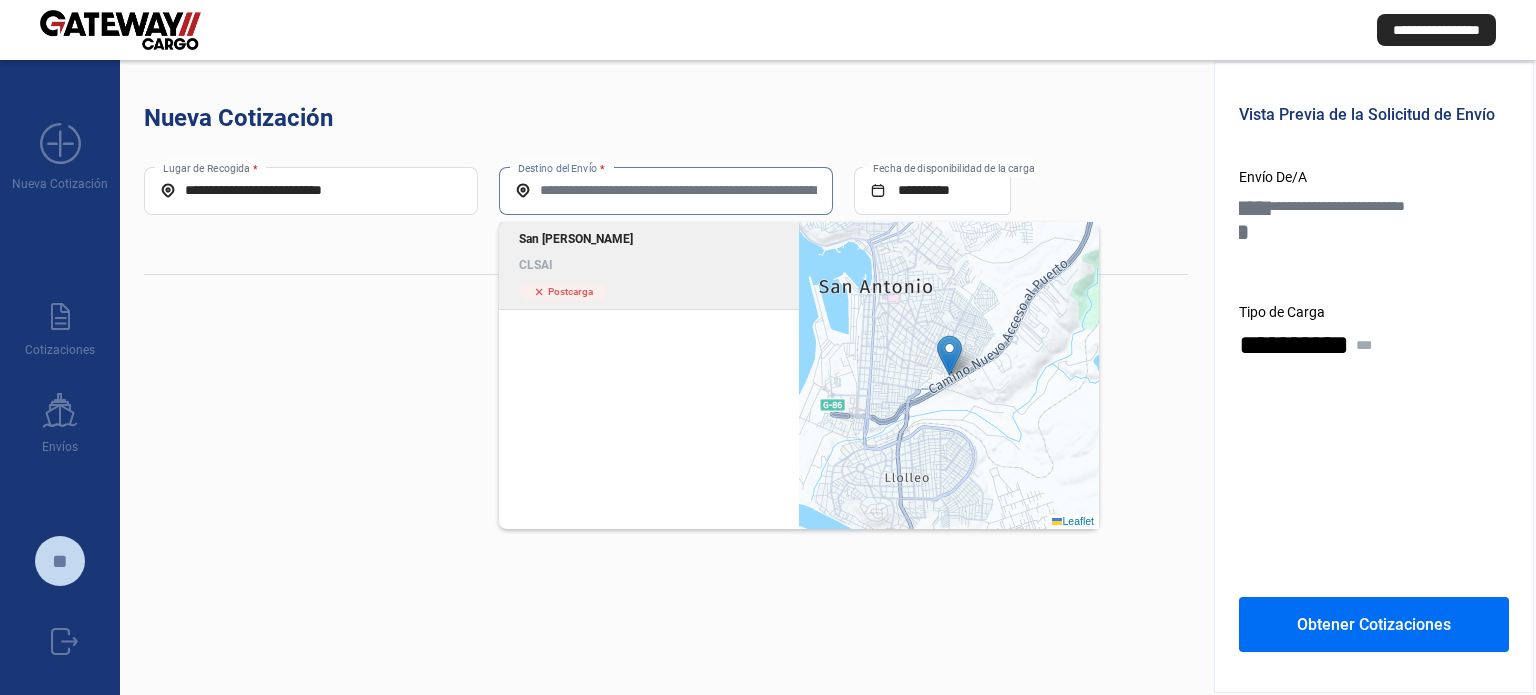 click on "CLSAI" 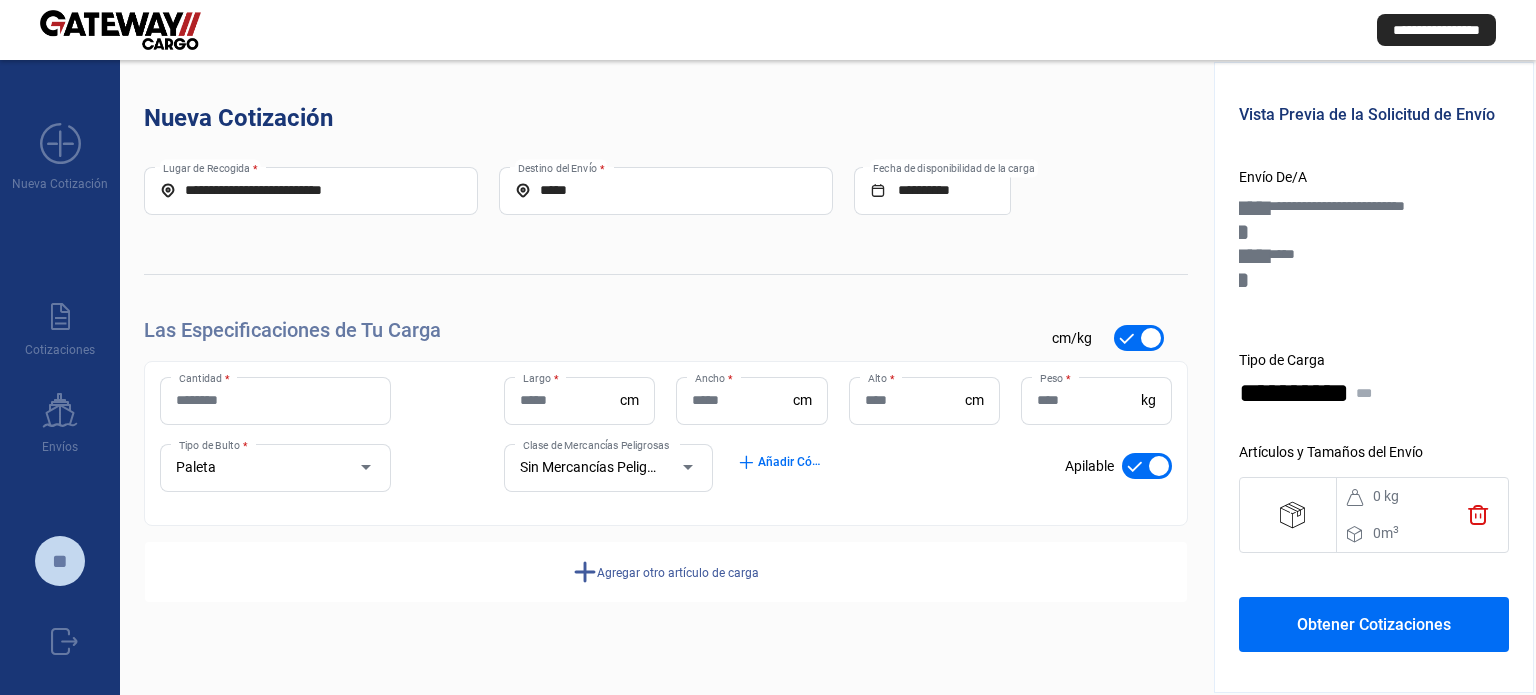 click on "Cantidad *" 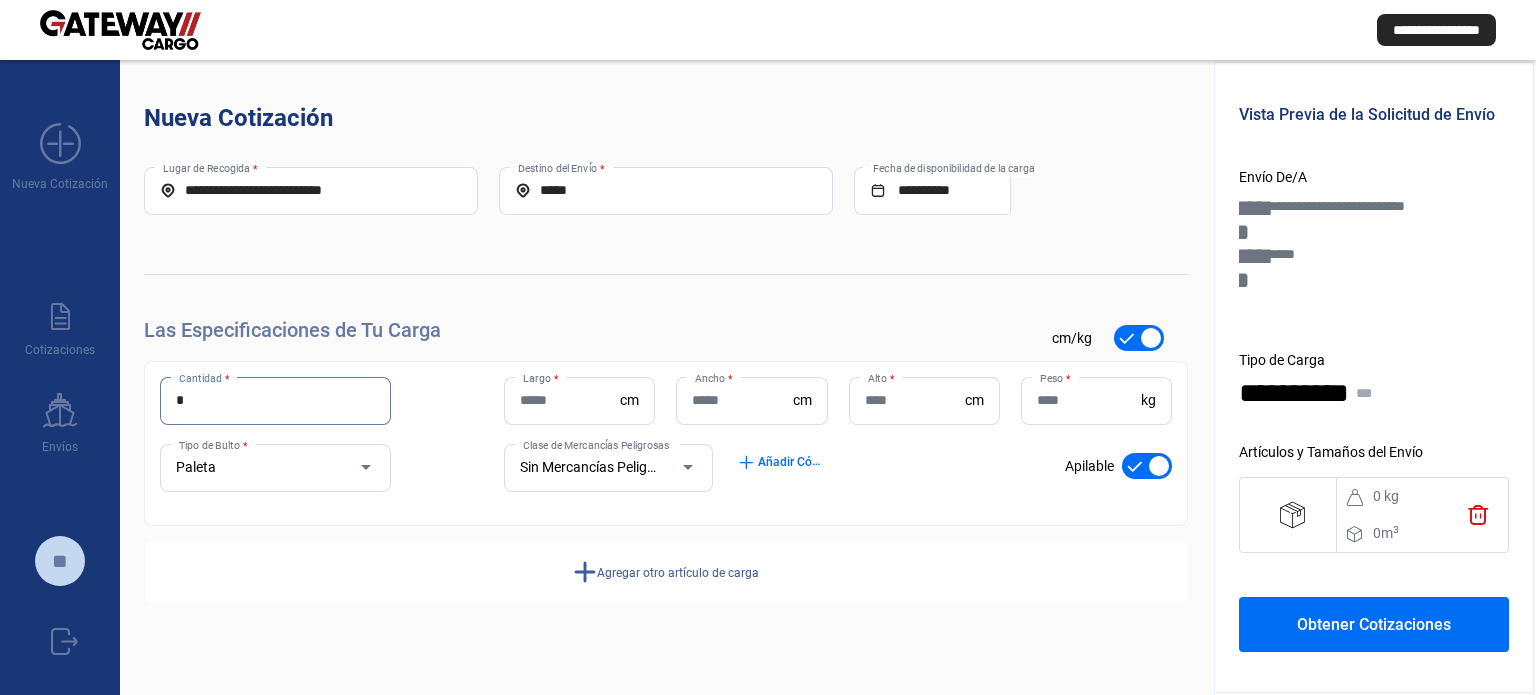 type on "*" 